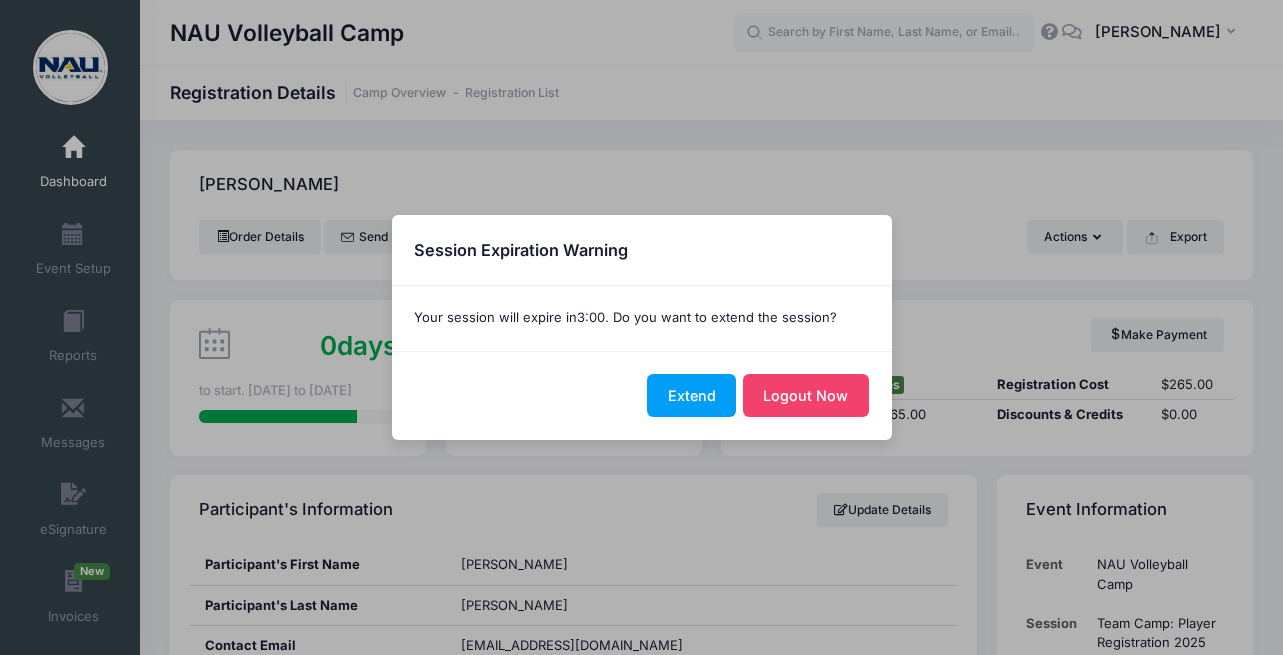 scroll, scrollTop: 1233, scrollLeft: 0, axis: vertical 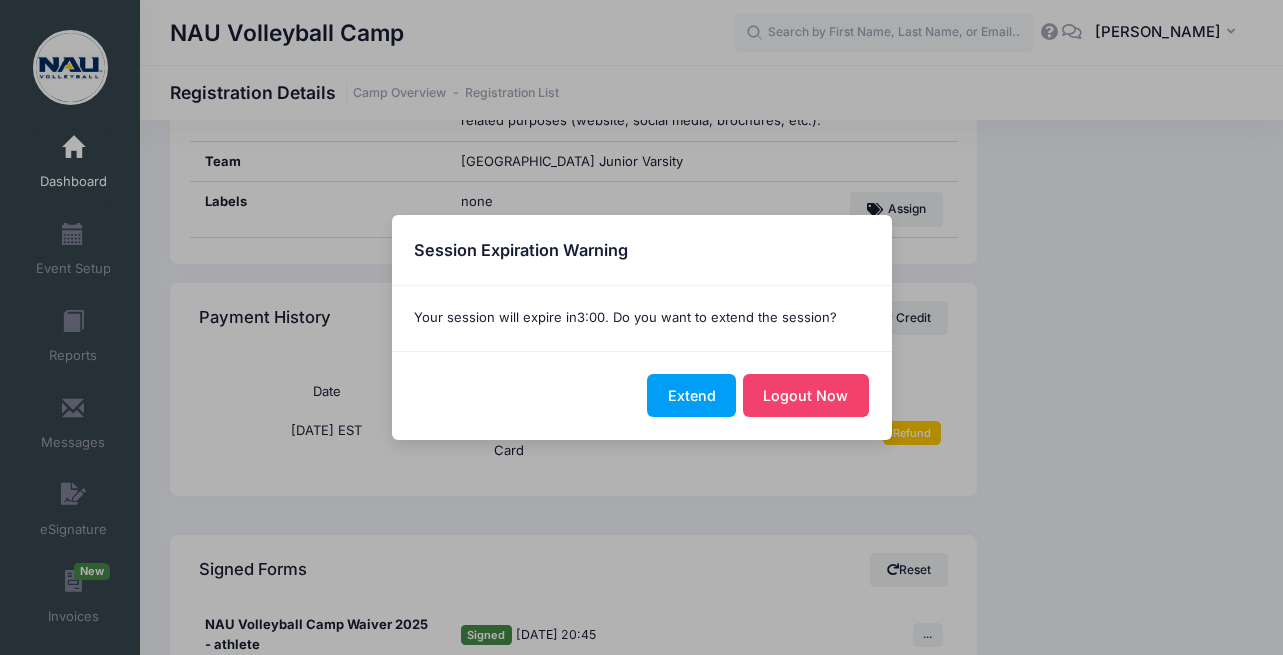 click on "Extend" at bounding box center [691, 395] 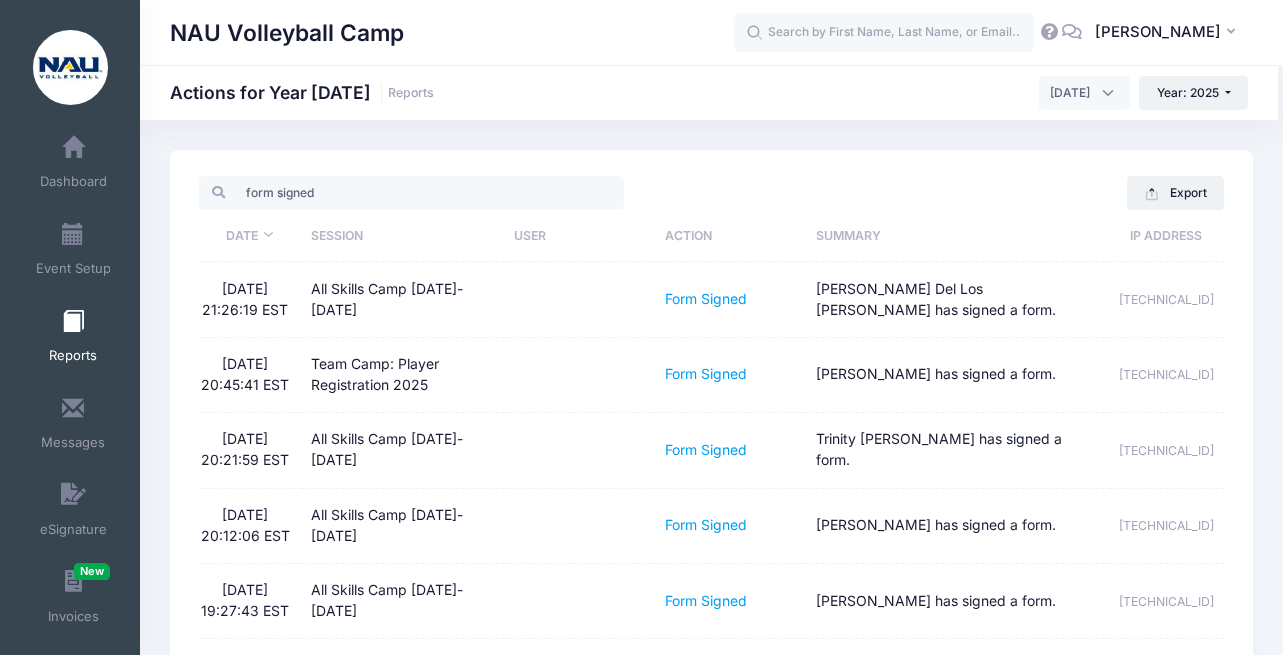 scroll, scrollTop: 0, scrollLeft: 0, axis: both 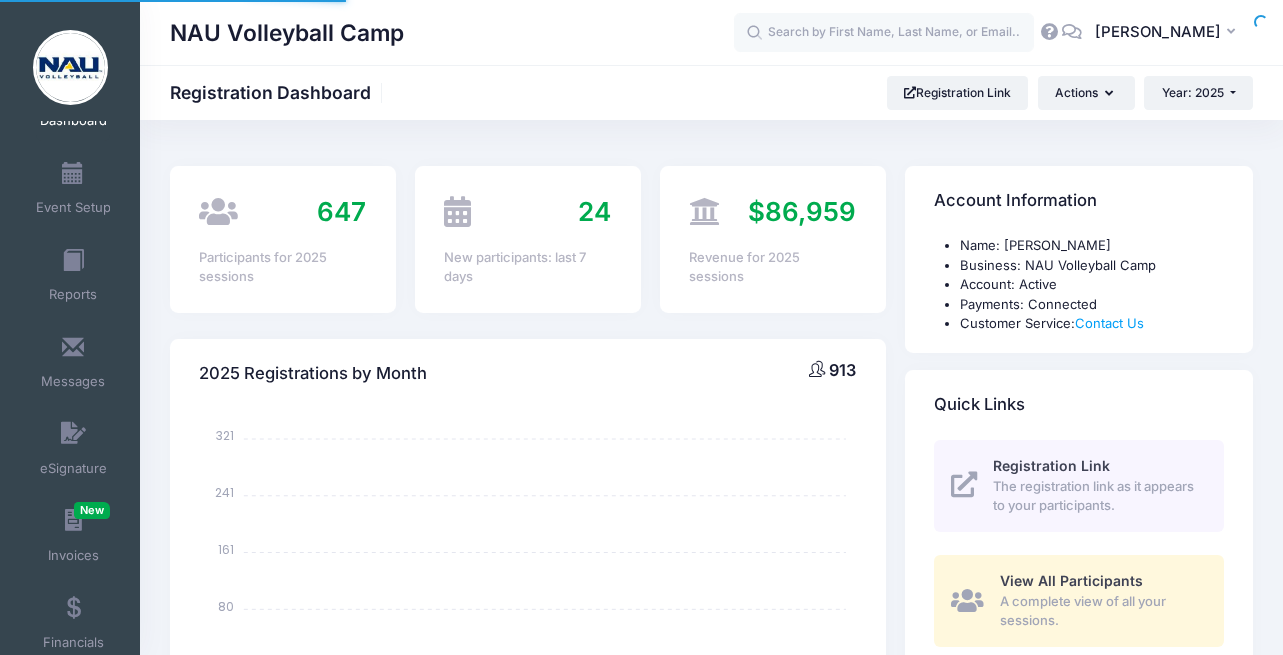 select 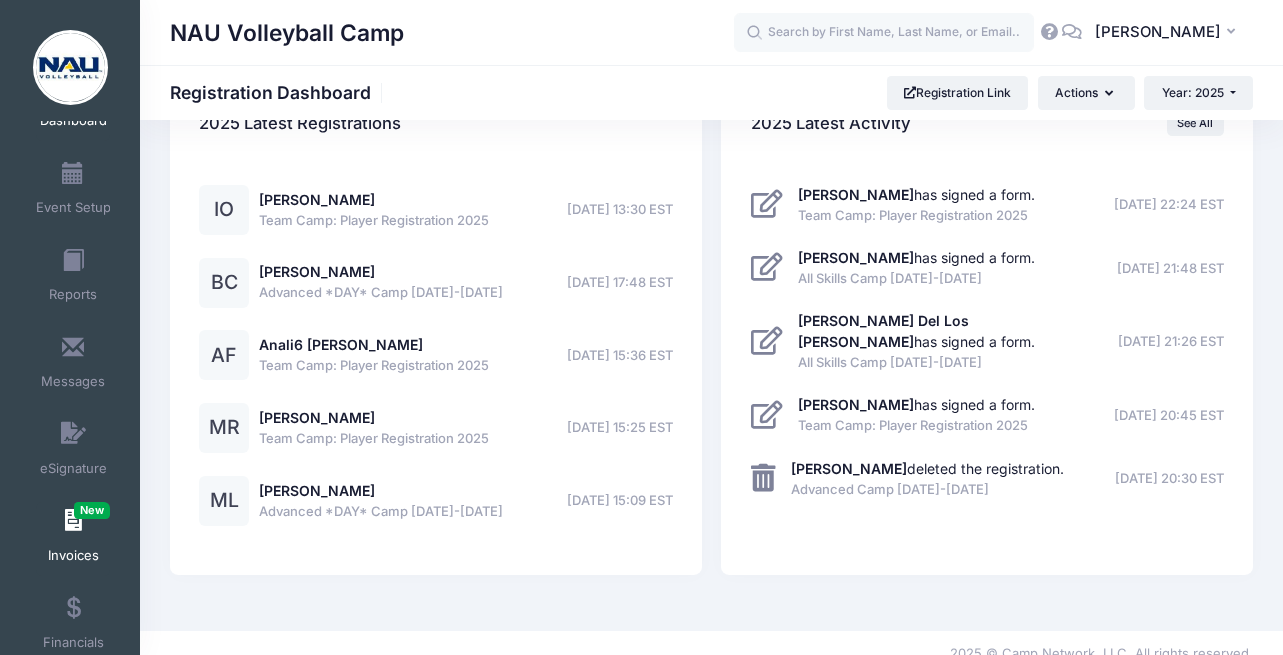 scroll, scrollTop: 1631, scrollLeft: 0, axis: vertical 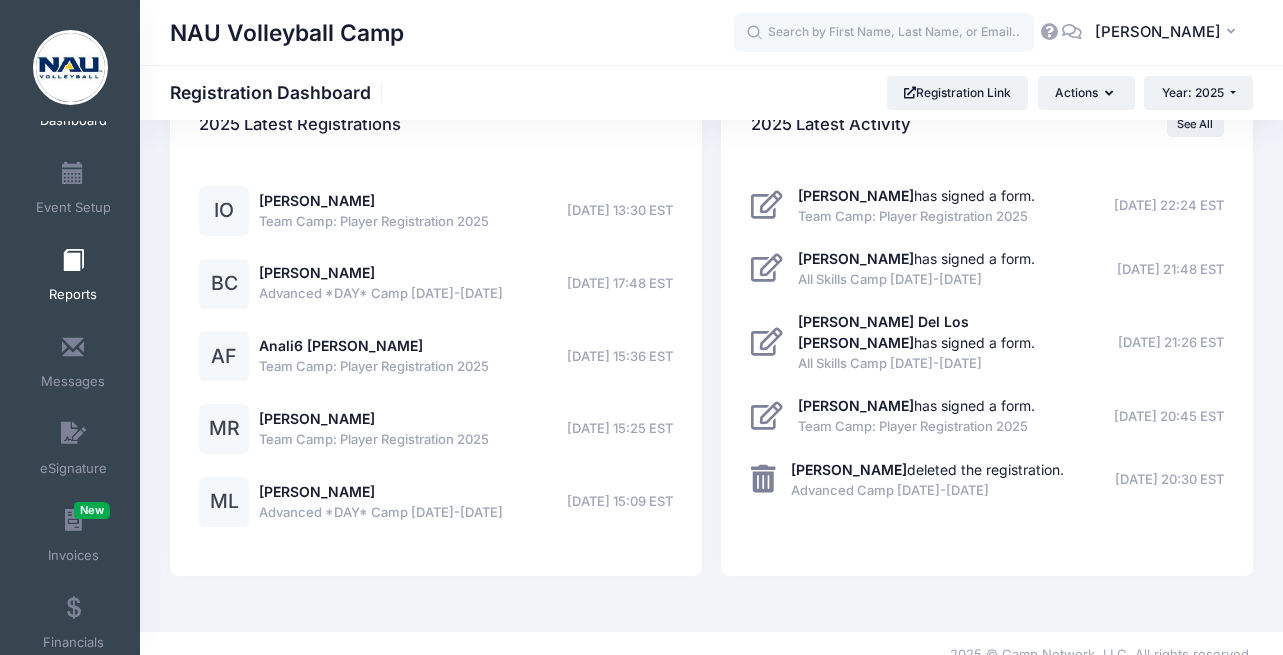 click on "Reports" at bounding box center (73, 278) 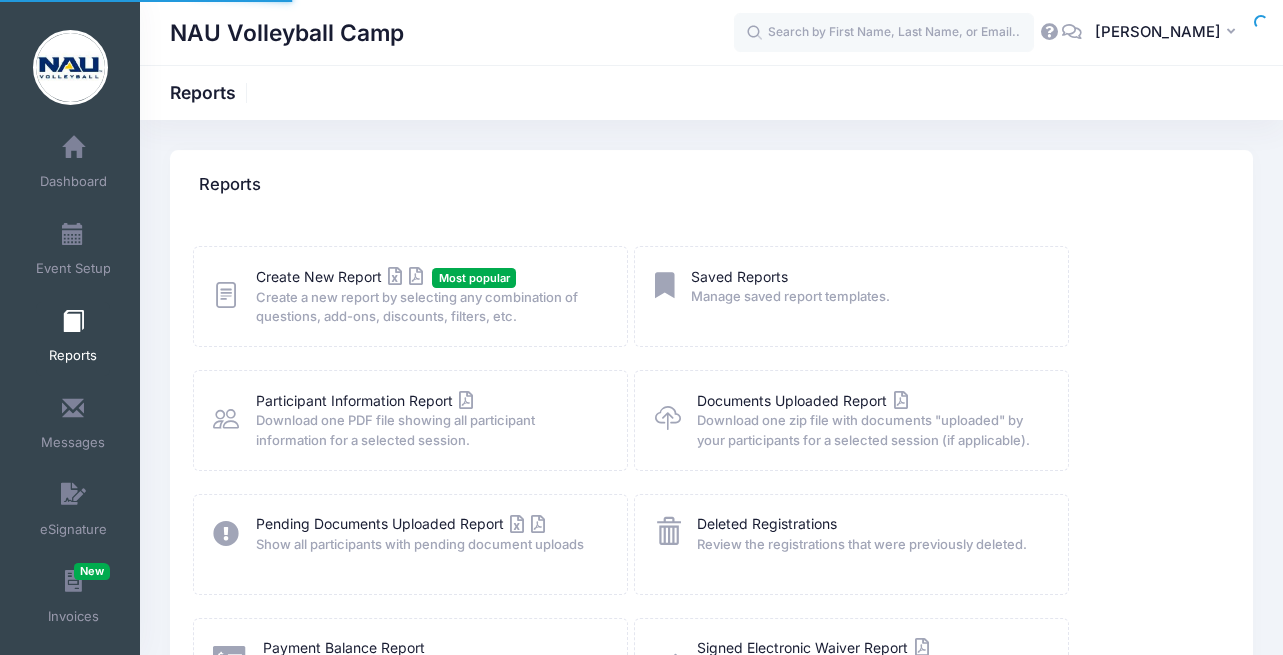 scroll, scrollTop: 0, scrollLeft: 0, axis: both 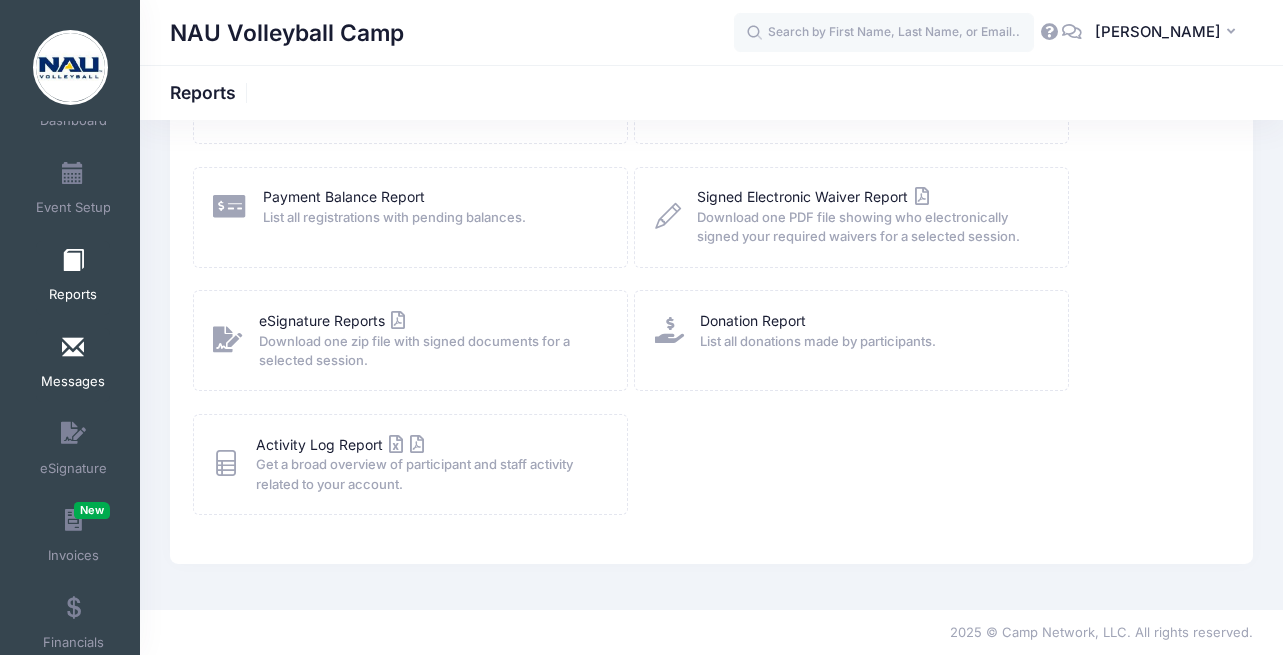 click on "Messages" at bounding box center (73, 382) 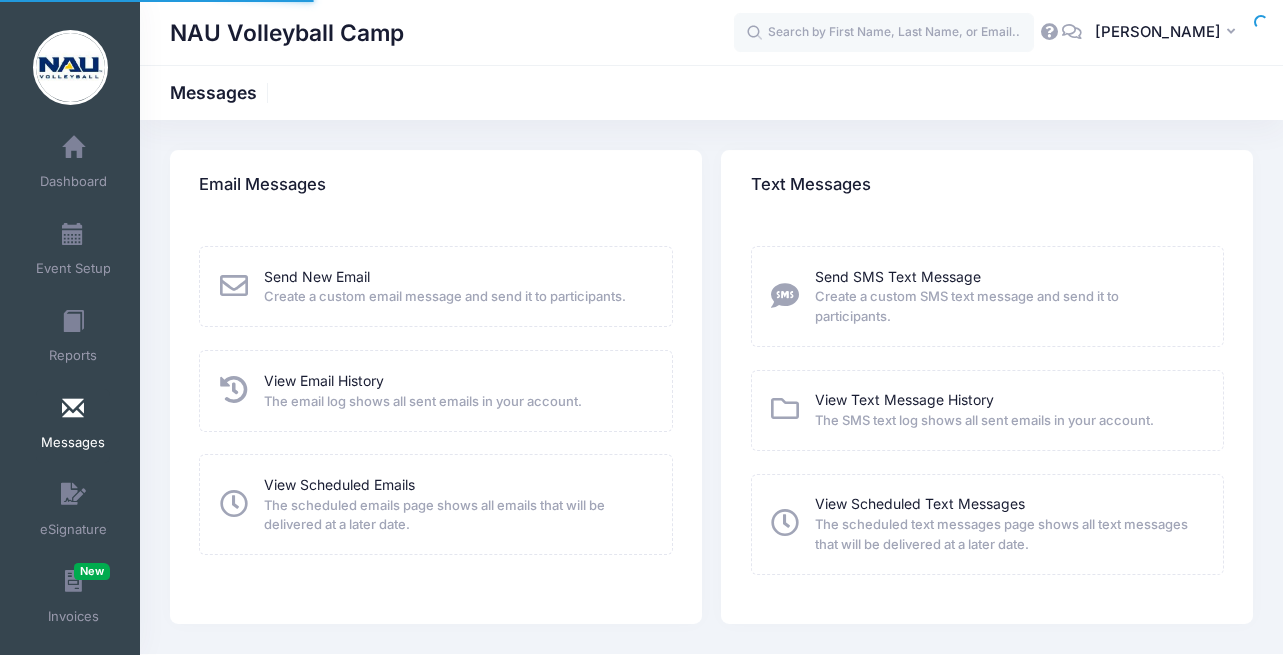 scroll, scrollTop: 0, scrollLeft: 0, axis: both 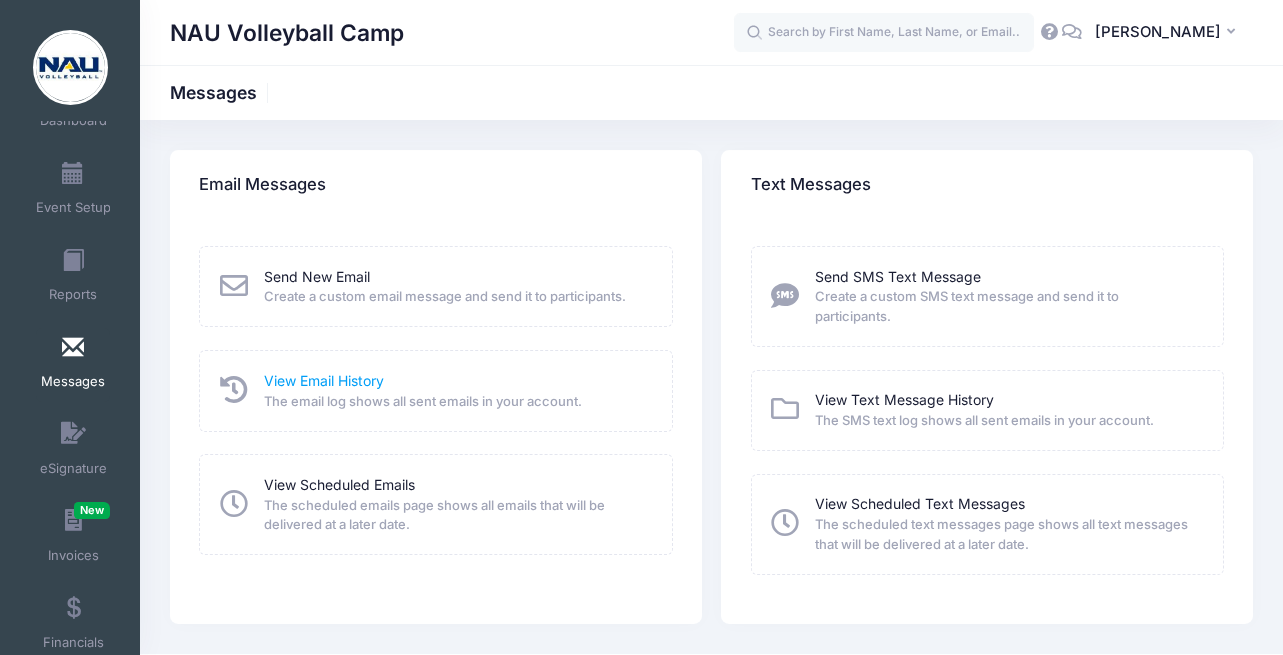 click on "View Email History" at bounding box center [324, 380] 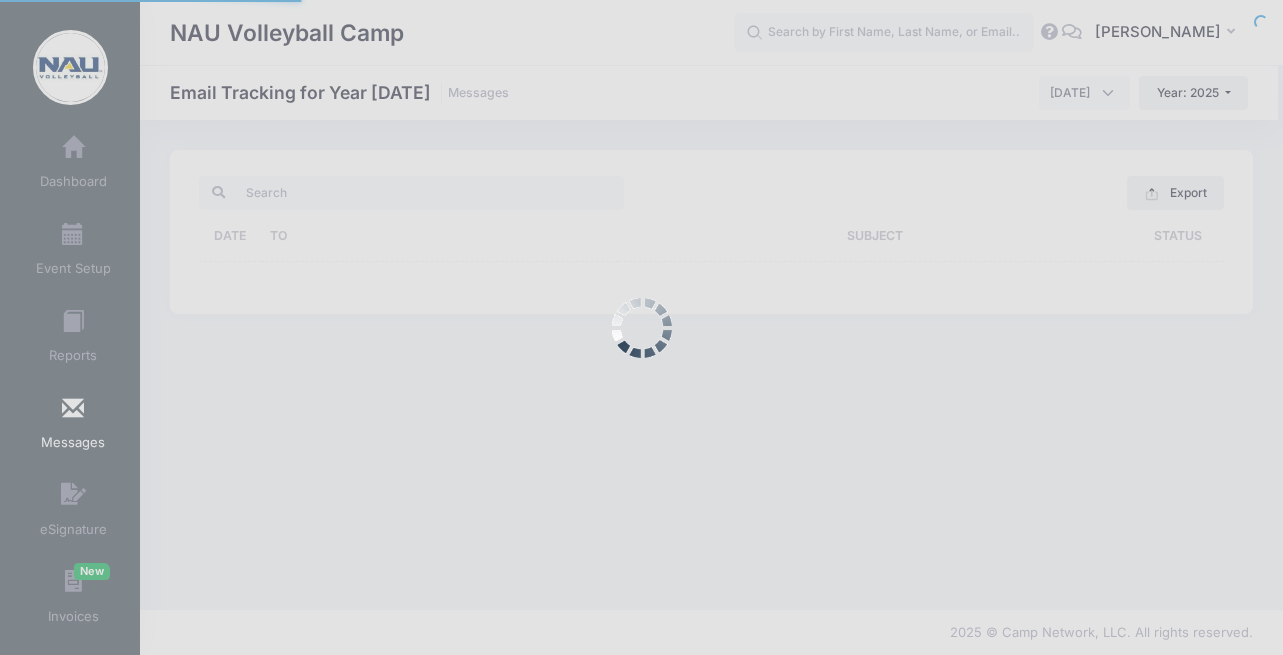 scroll, scrollTop: 0, scrollLeft: 0, axis: both 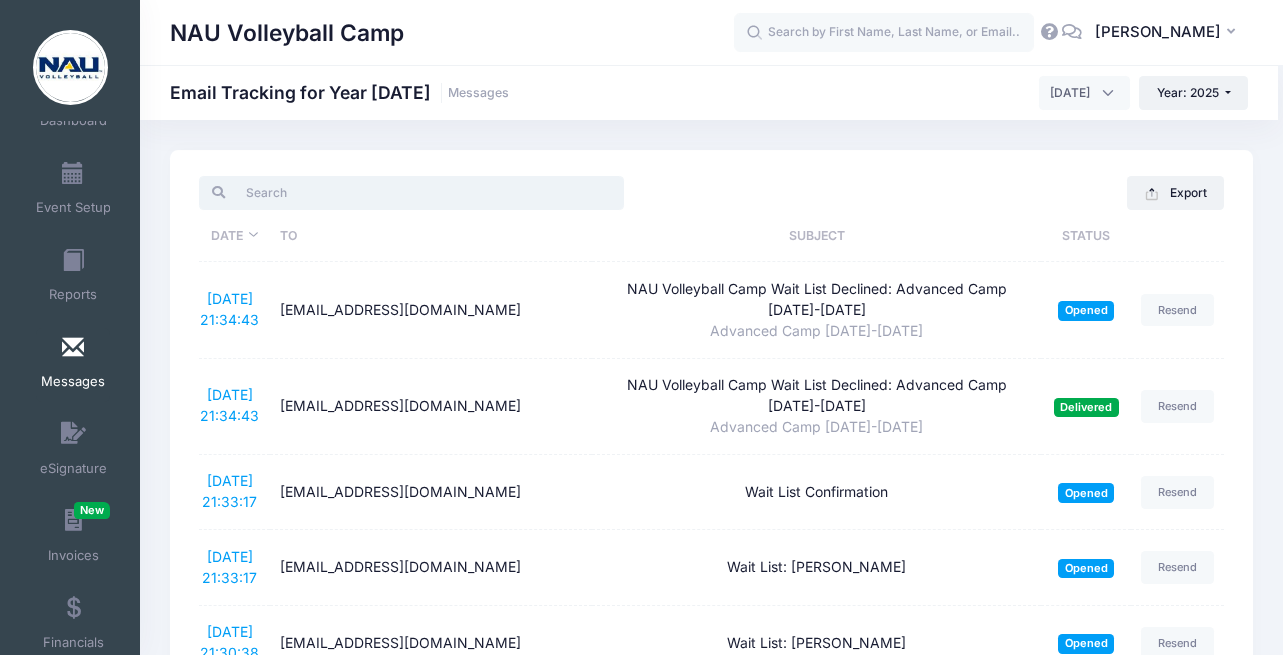 click at bounding box center (411, 193) 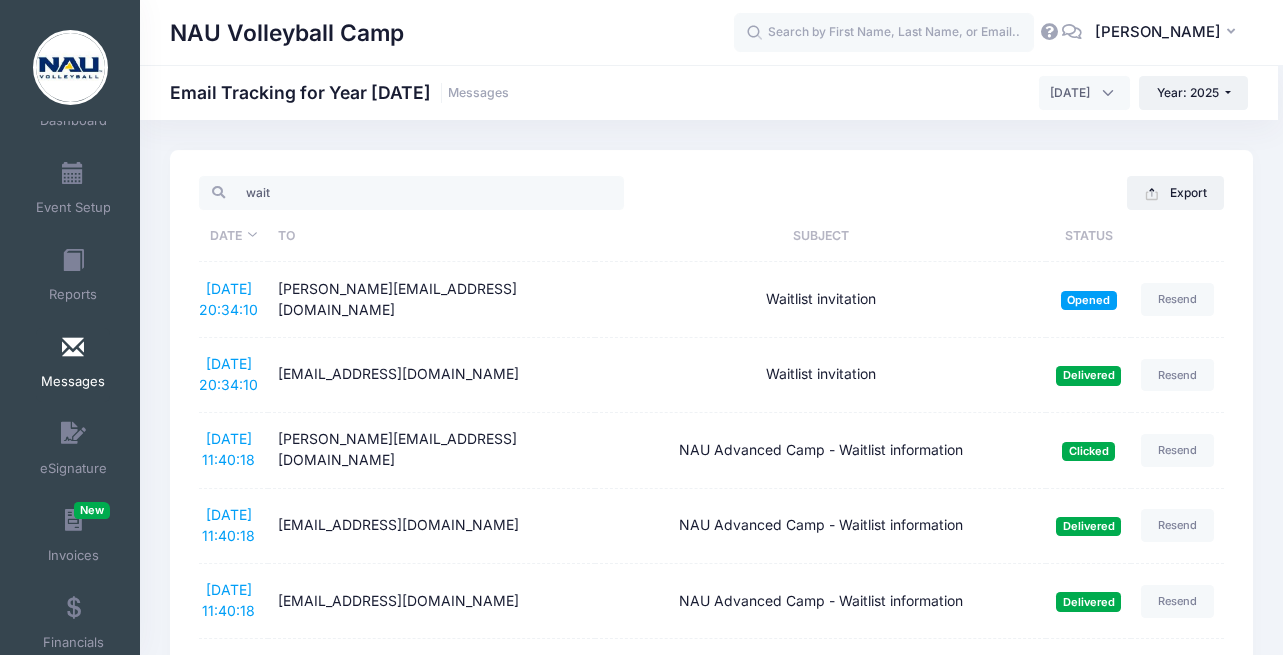 drag, startPoint x: 519, startPoint y: 73, endPoint x: 232, endPoint y: 300, distance: 365.92075 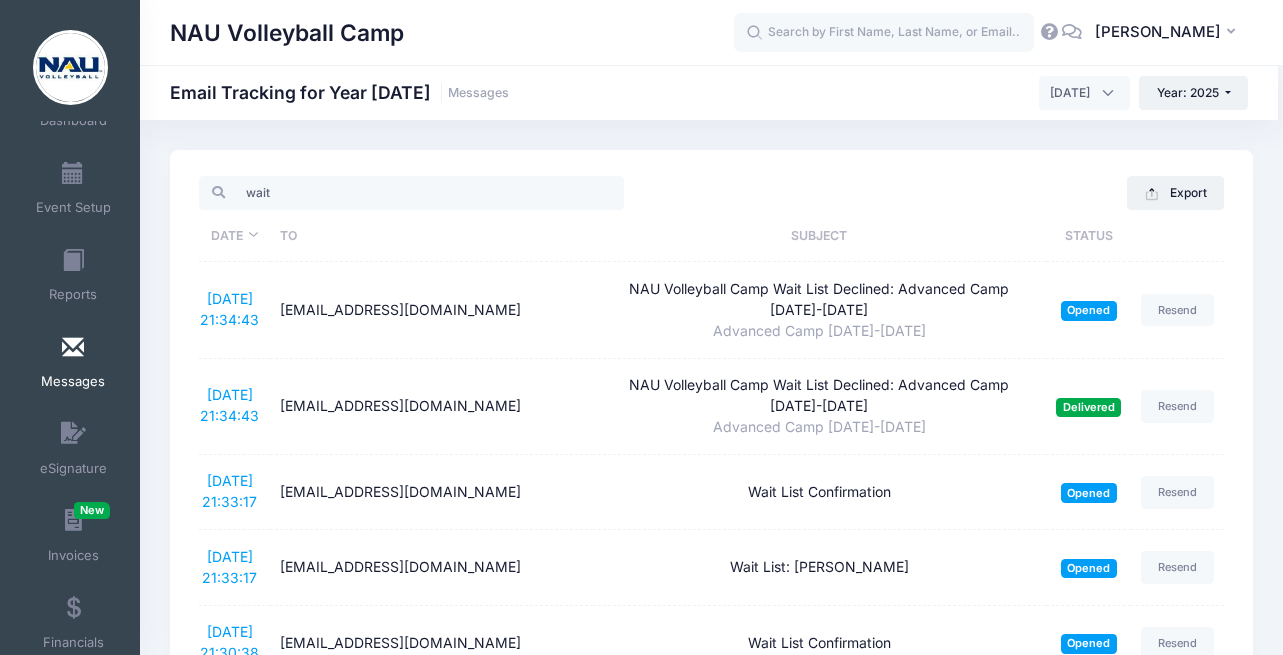 scroll, scrollTop: 0, scrollLeft: 0, axis: both 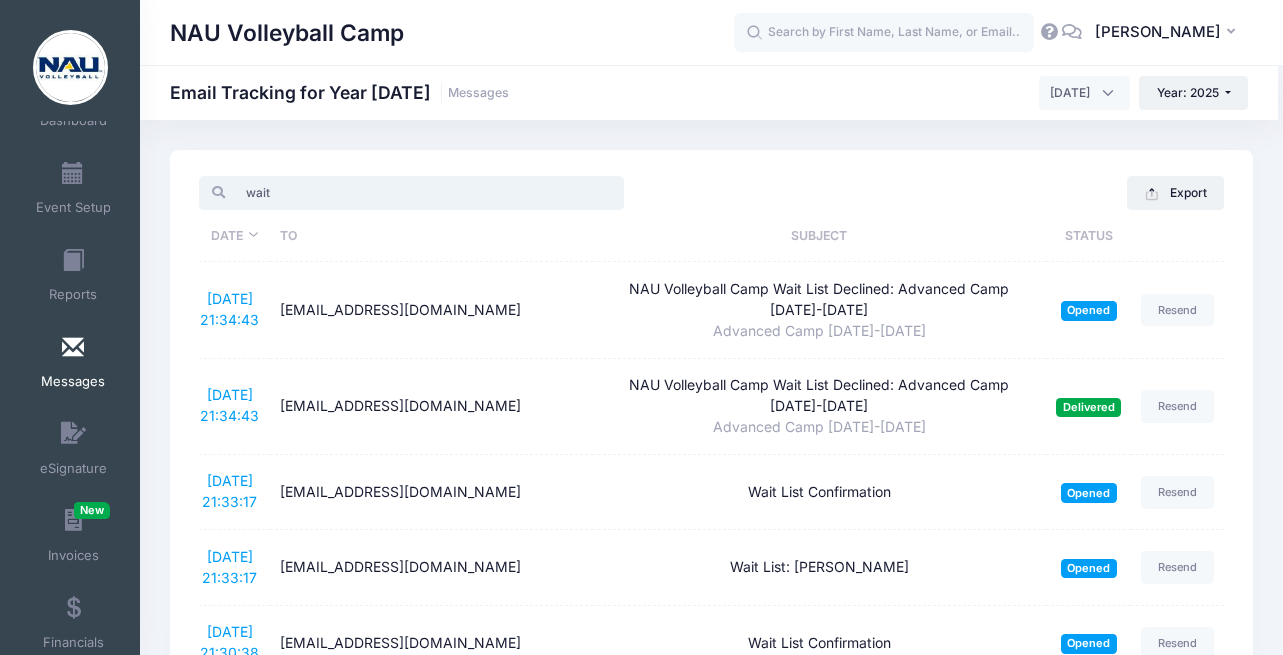 click on "wait" at bounding box center [411, 193] 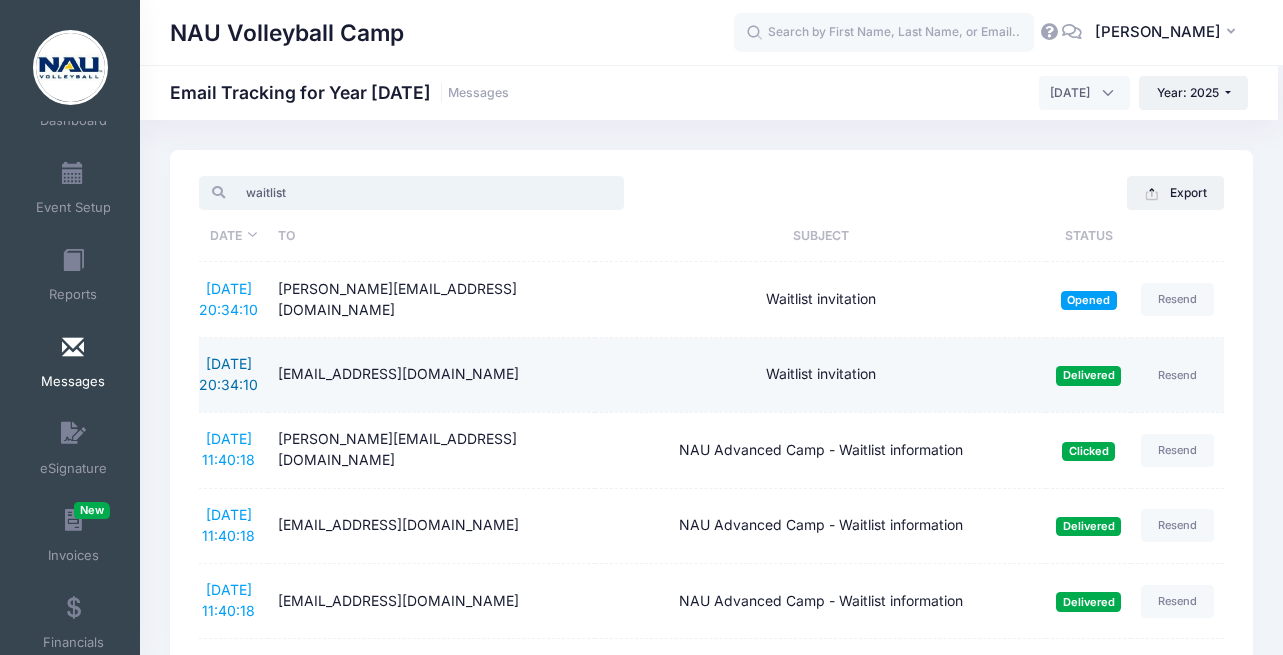 type on "waitlist" 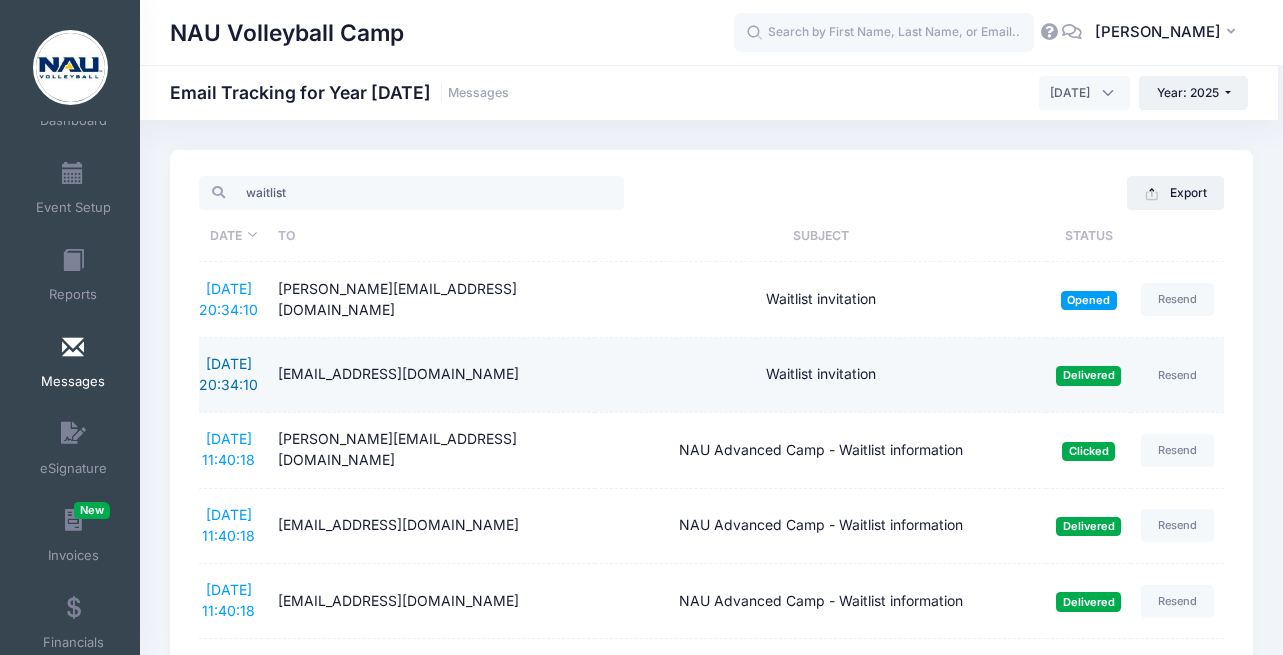 click on "7/10/2025 20:34:10" at bounding box center (228, 374) 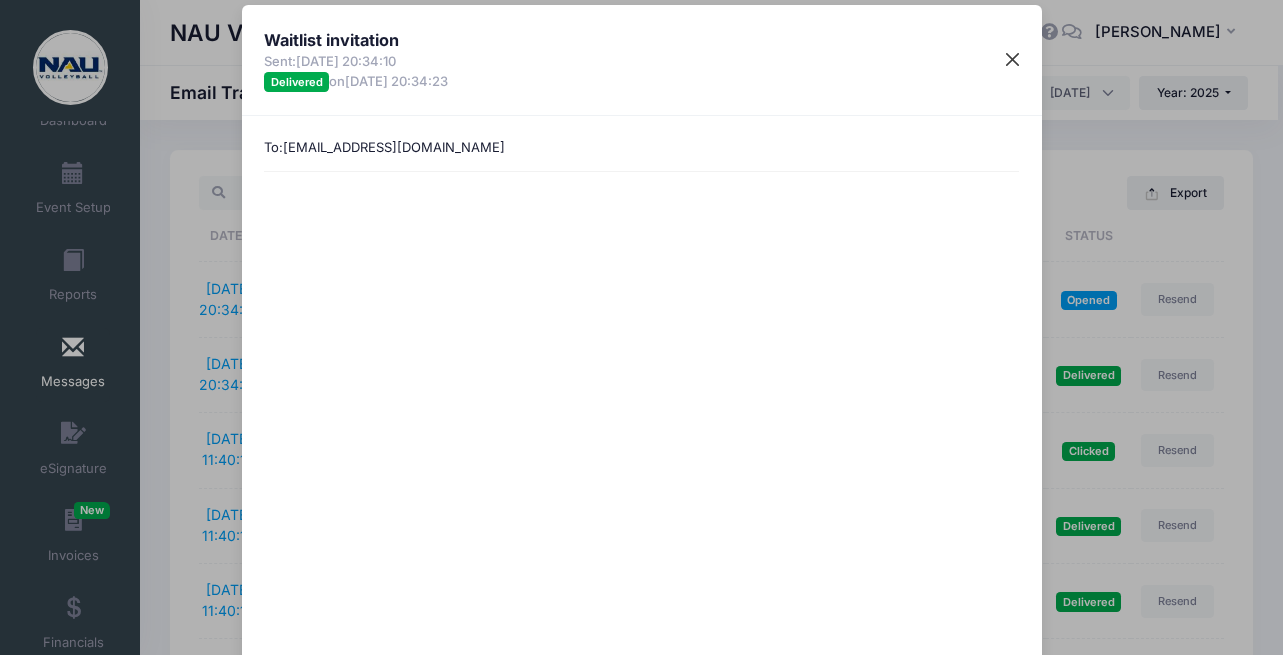 click at bounding box center [1012, 60] 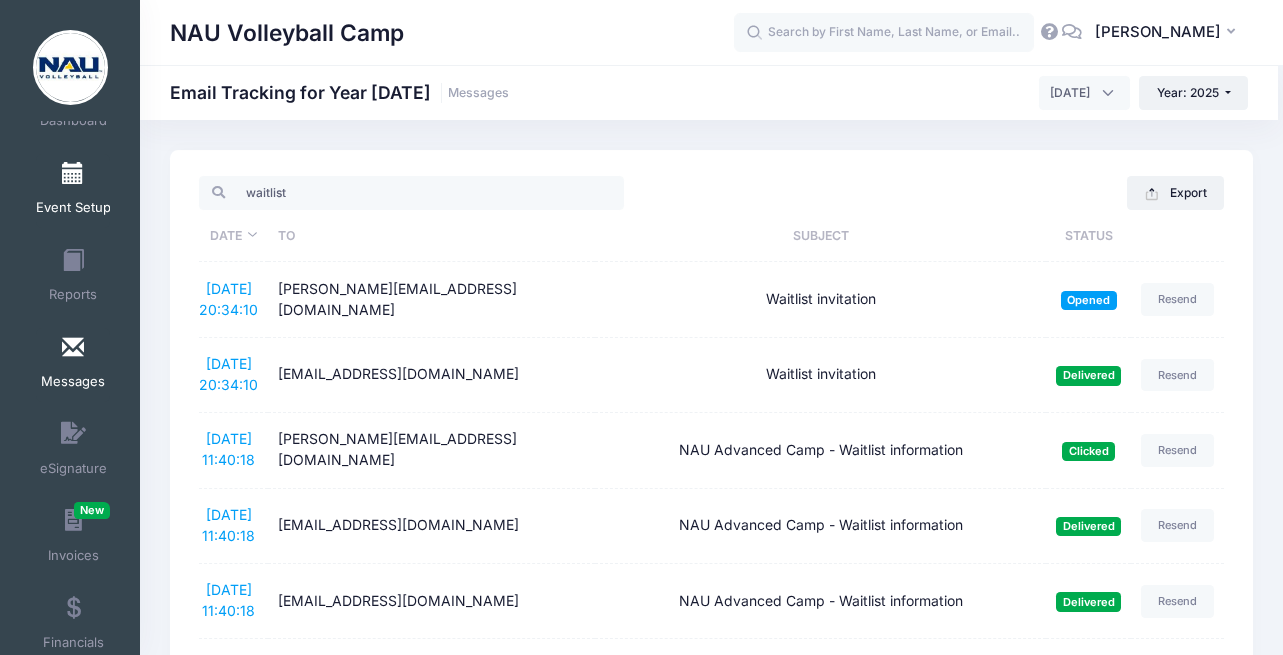 click on "Event Setup" at bounding box center (73, 208) 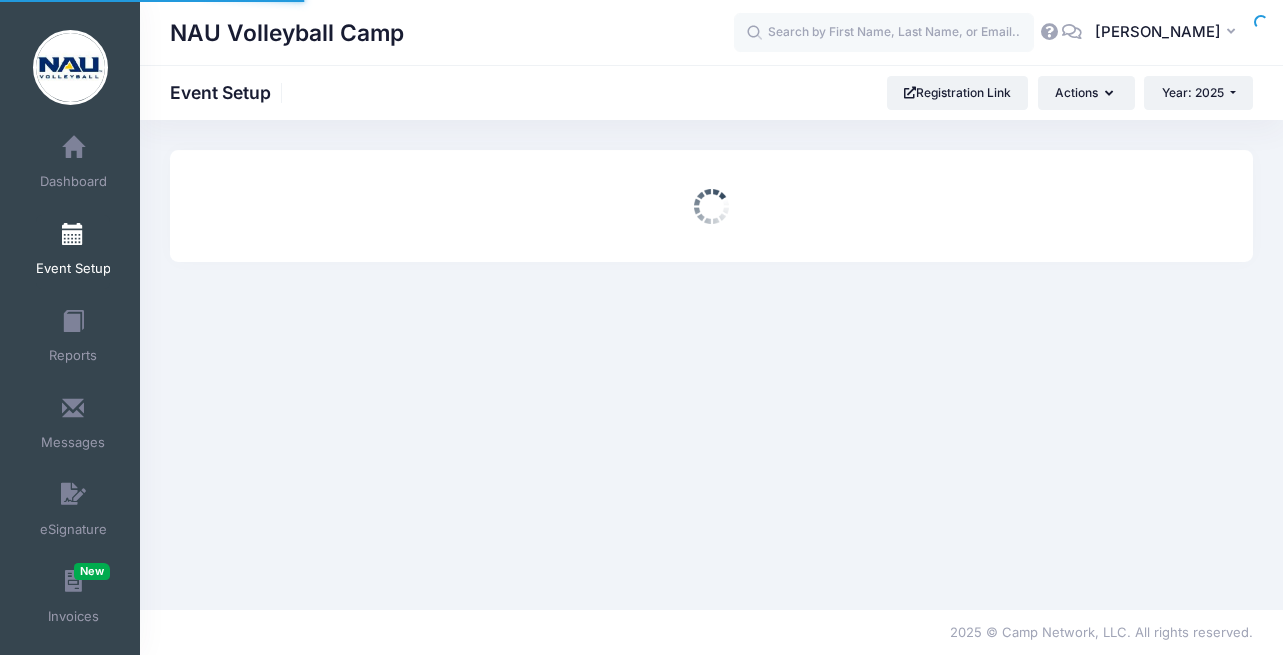 scroll, scrollTop: 0, scrollLeft: 0, axis: both 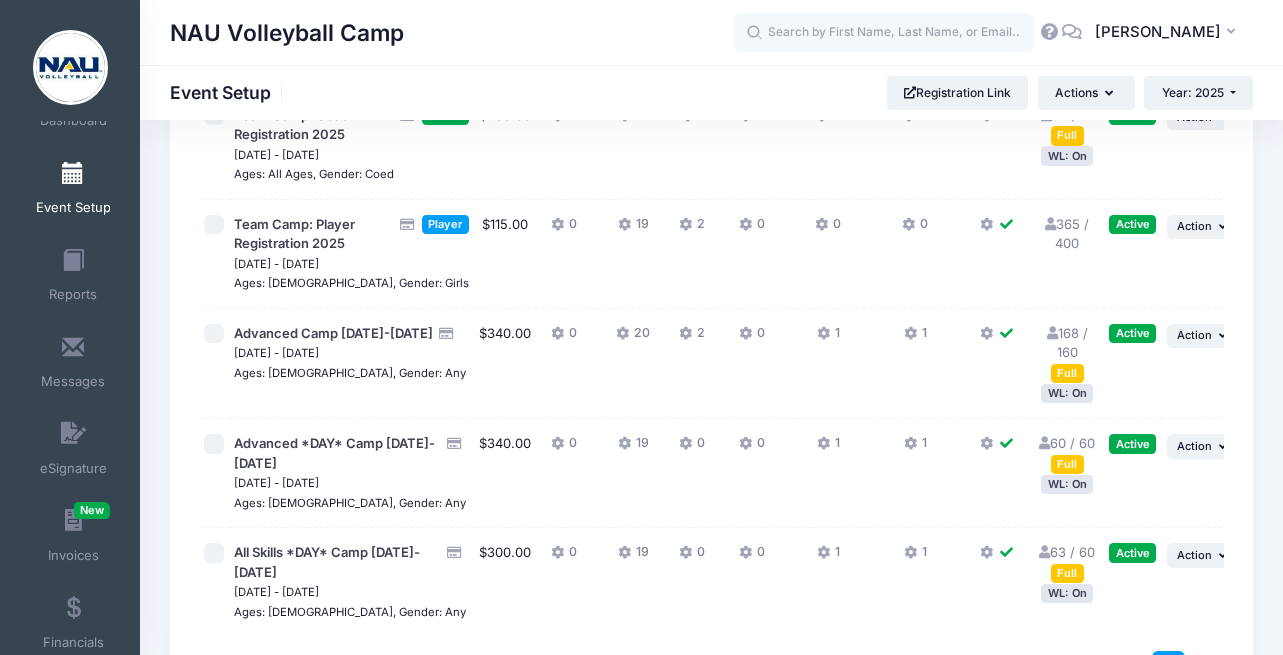 click on "168             / 160
Full" at bounding box center [1067, 352] 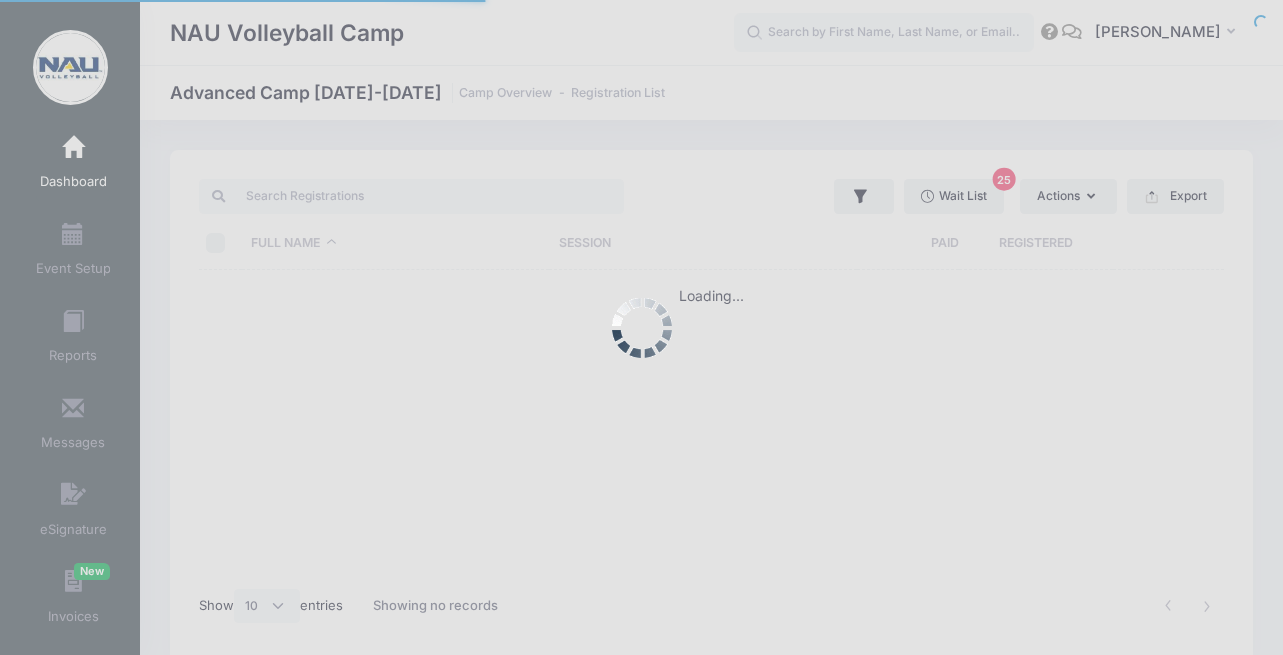 select on "10" 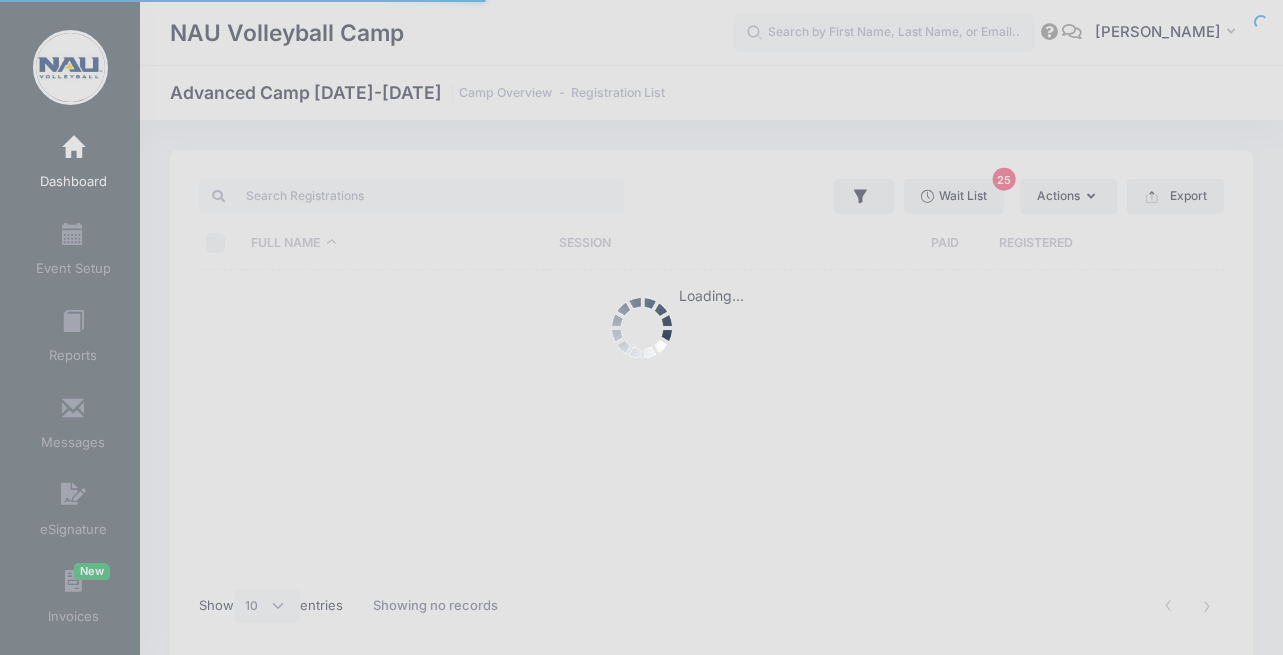 scroll, scrollTop: 0, scrollLeft: 0, axis: both 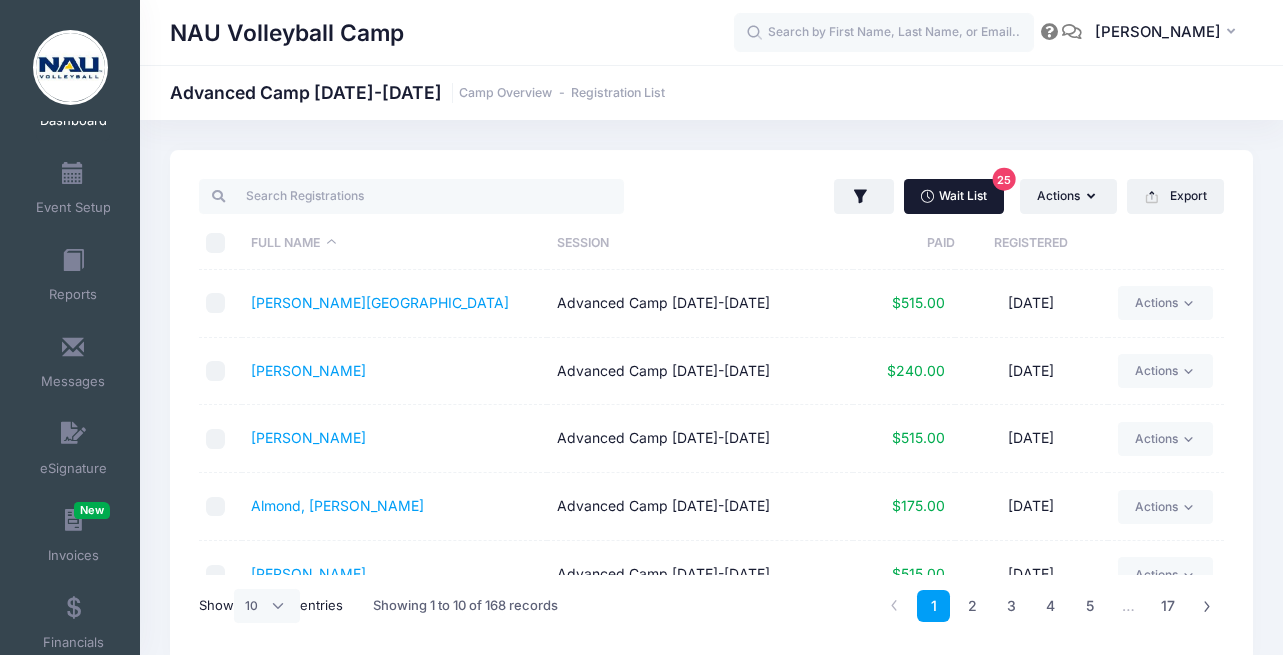 click on "Wait List
25" at bounding box center (954, 196) 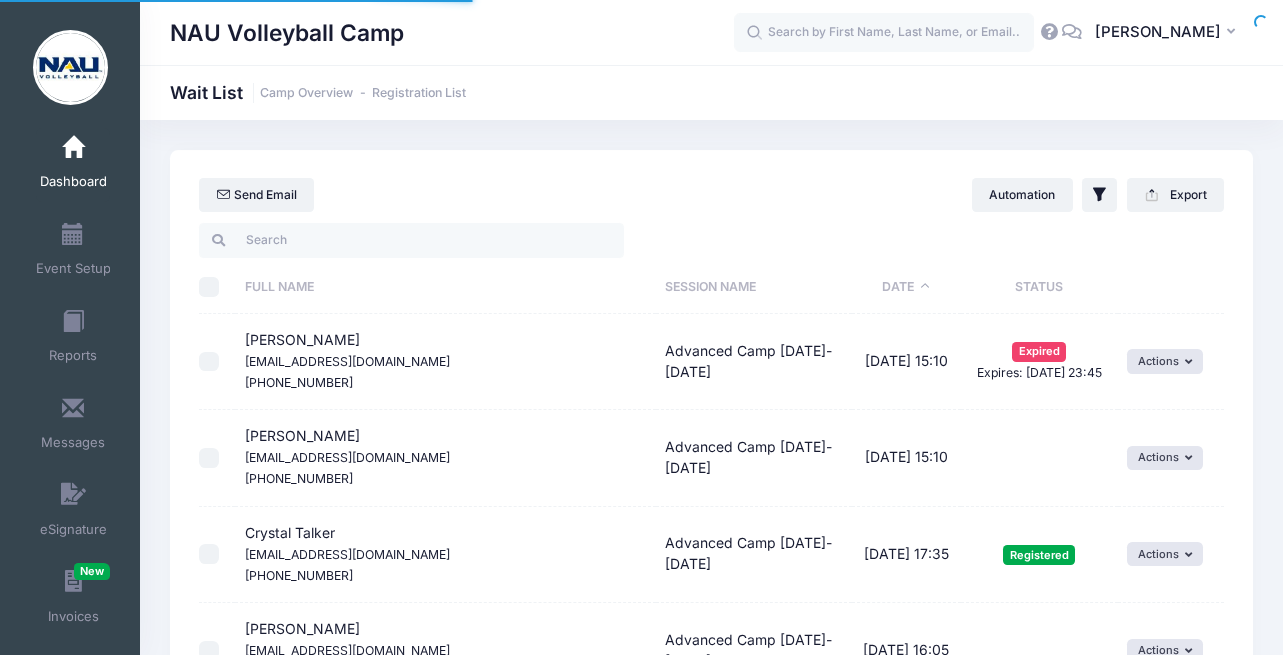select on "50" 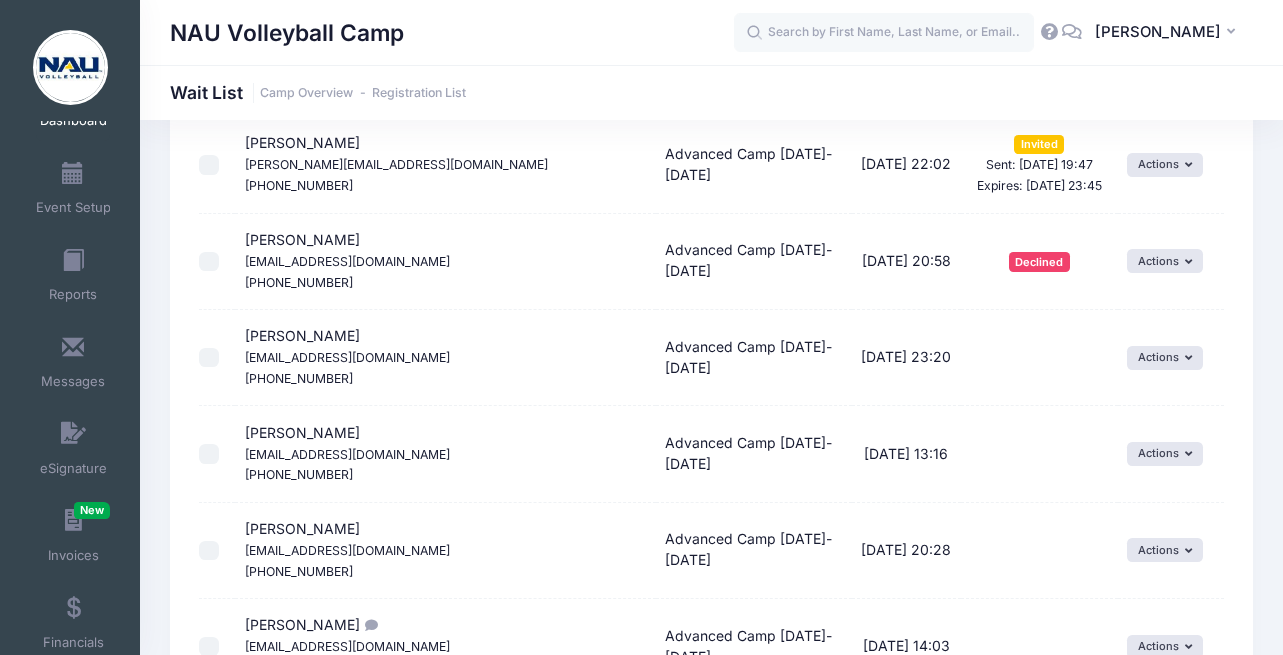 scroll, scrollTop: 1841, scrollLeft: 0, axis: vertical 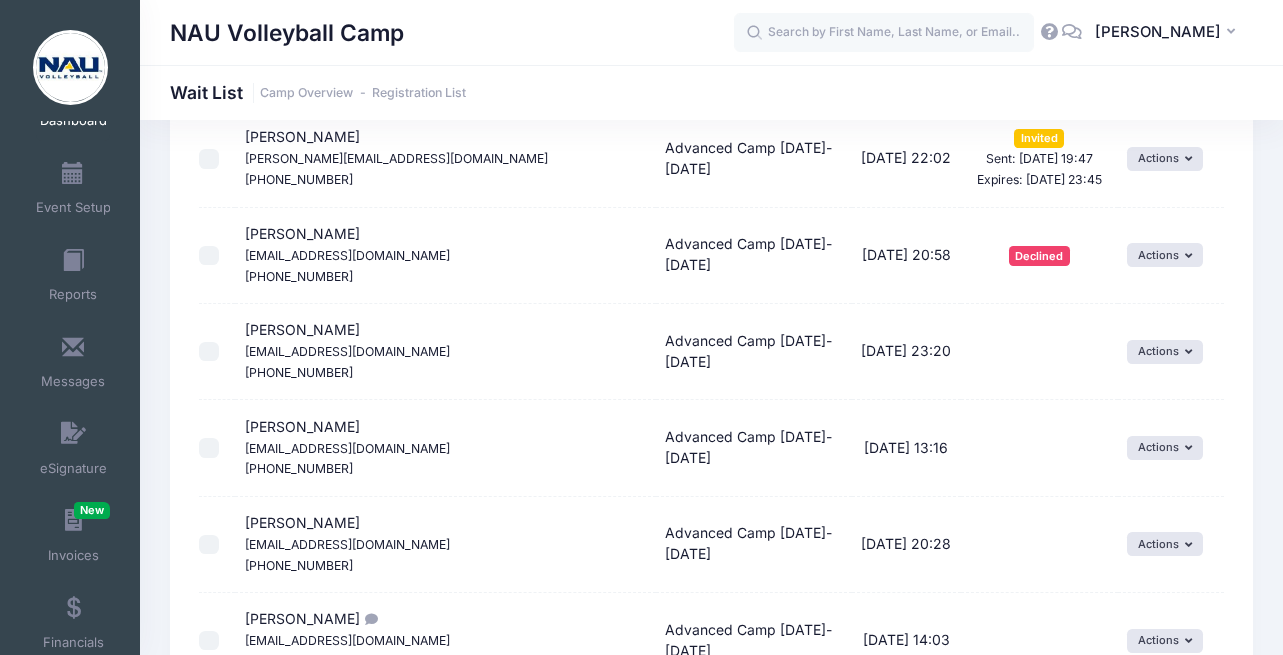 click at bounding box center [209, 352] 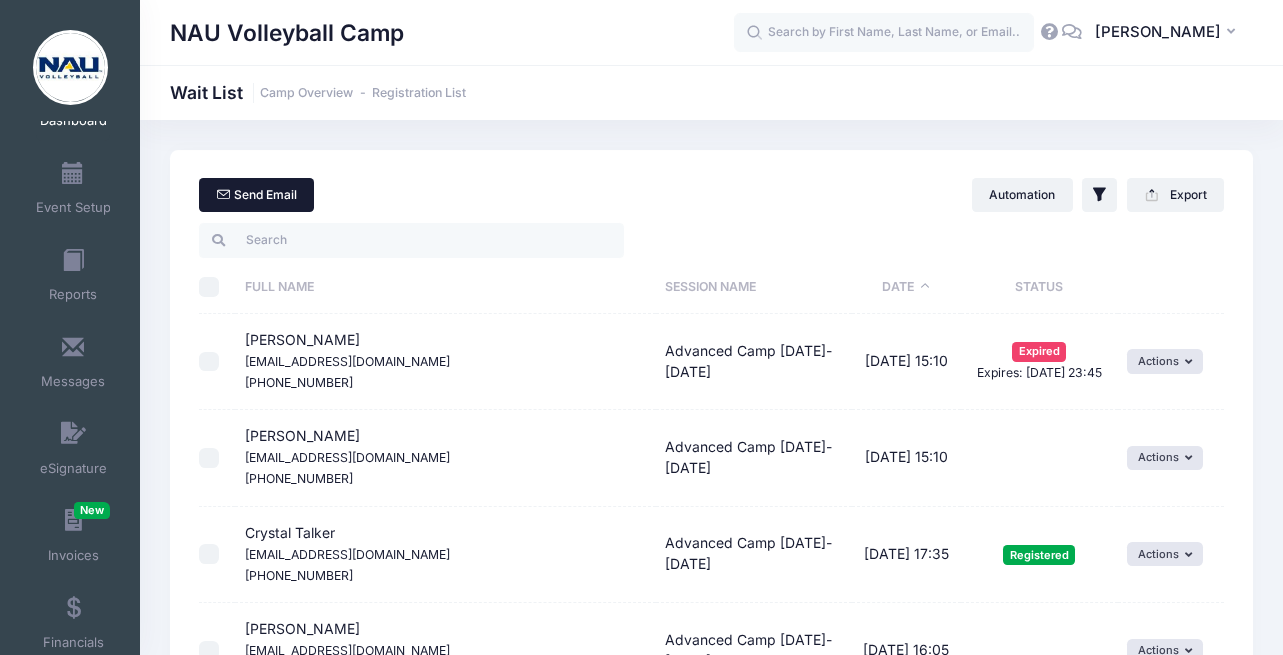 scroll, scrollTop: 0, scrollLeft: 0, axis: both 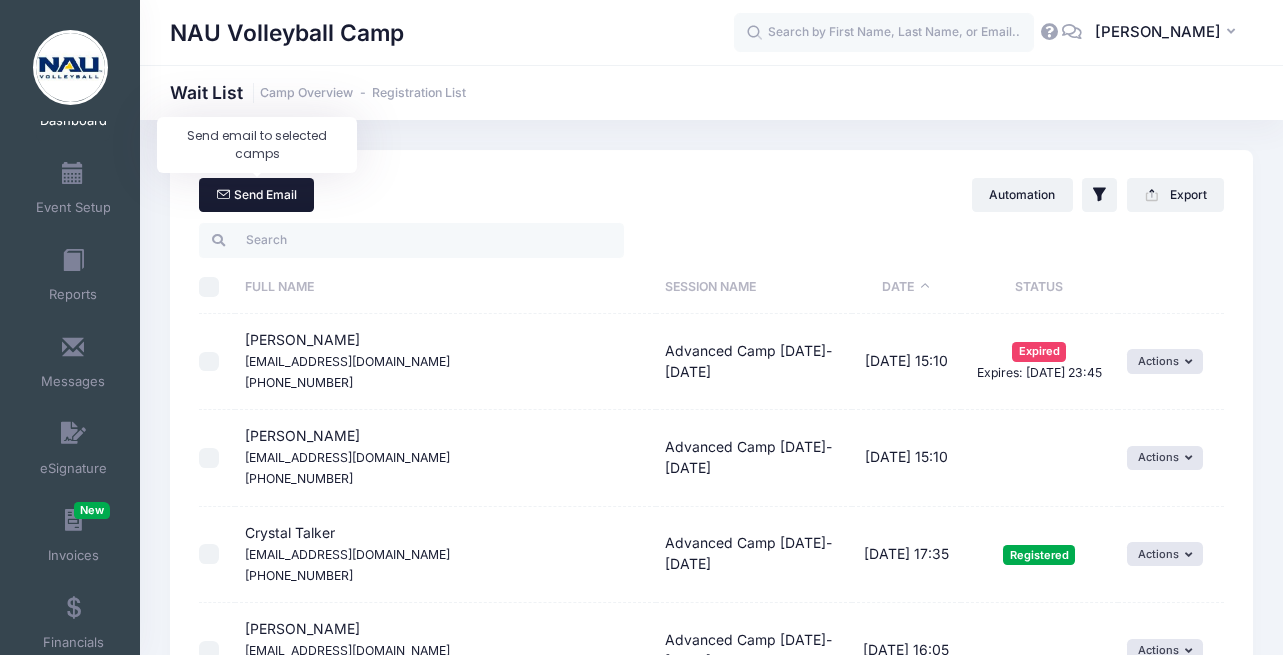 click on "Send Email" at bounding box center [256, 195] 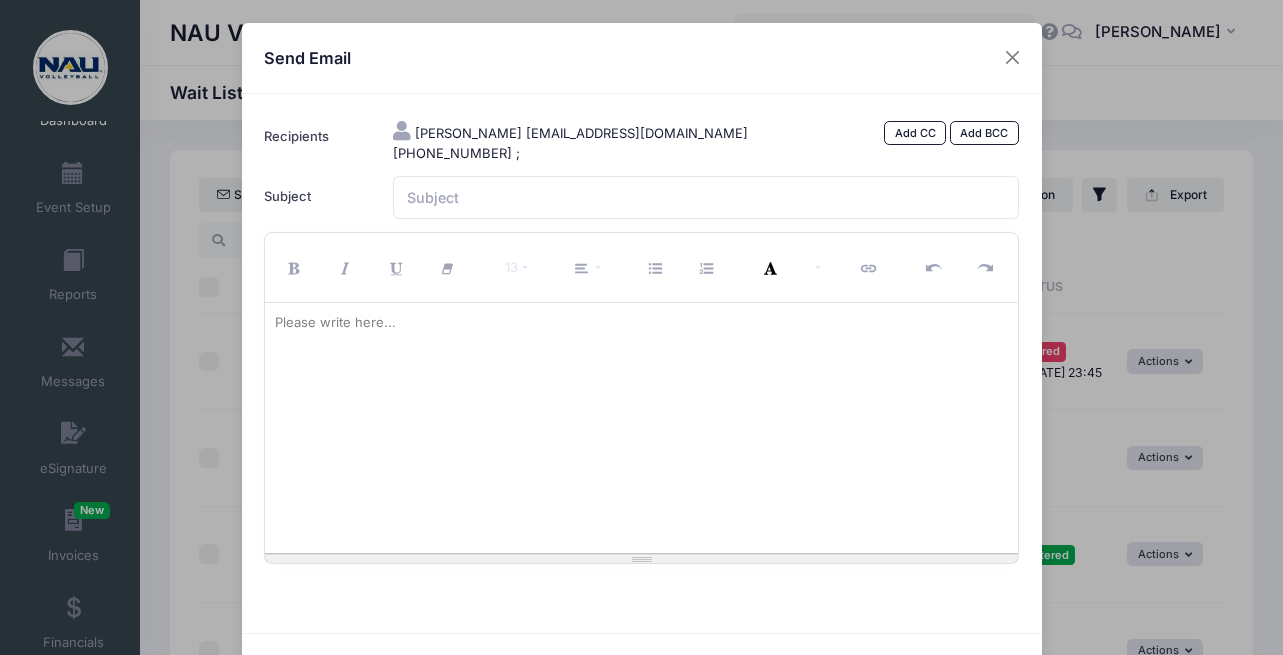 click at bounding box center (641, 428) 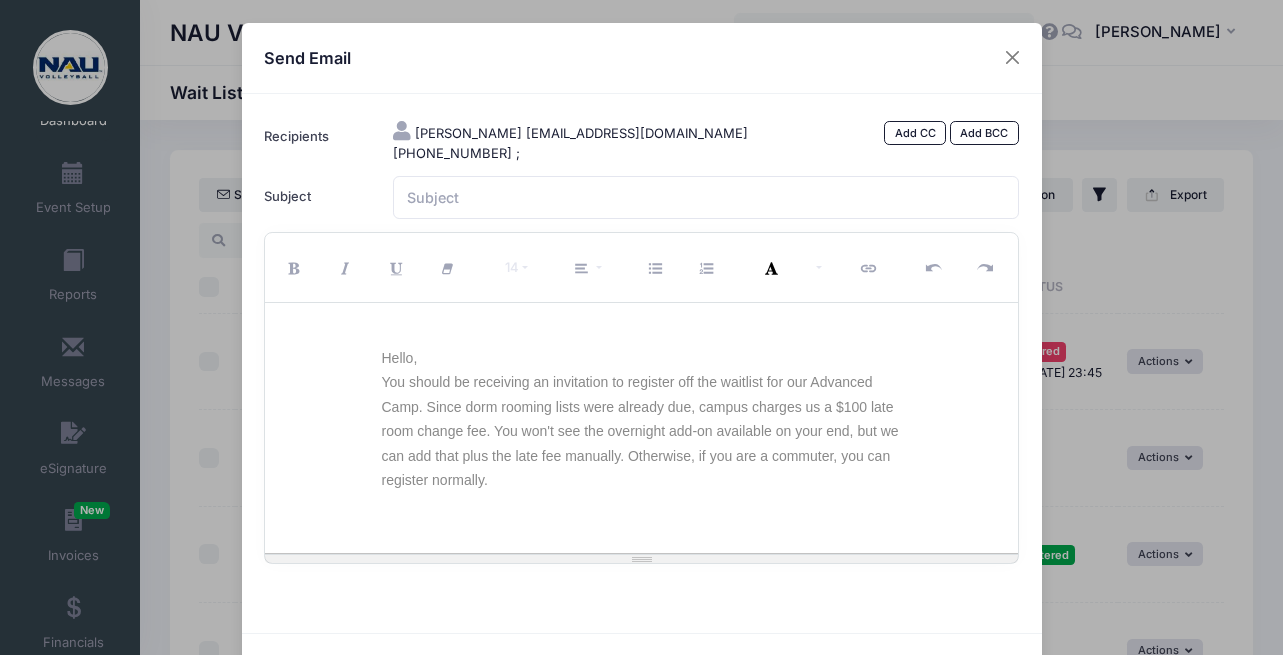 click on "Hello," at bounding box center (649, 358) 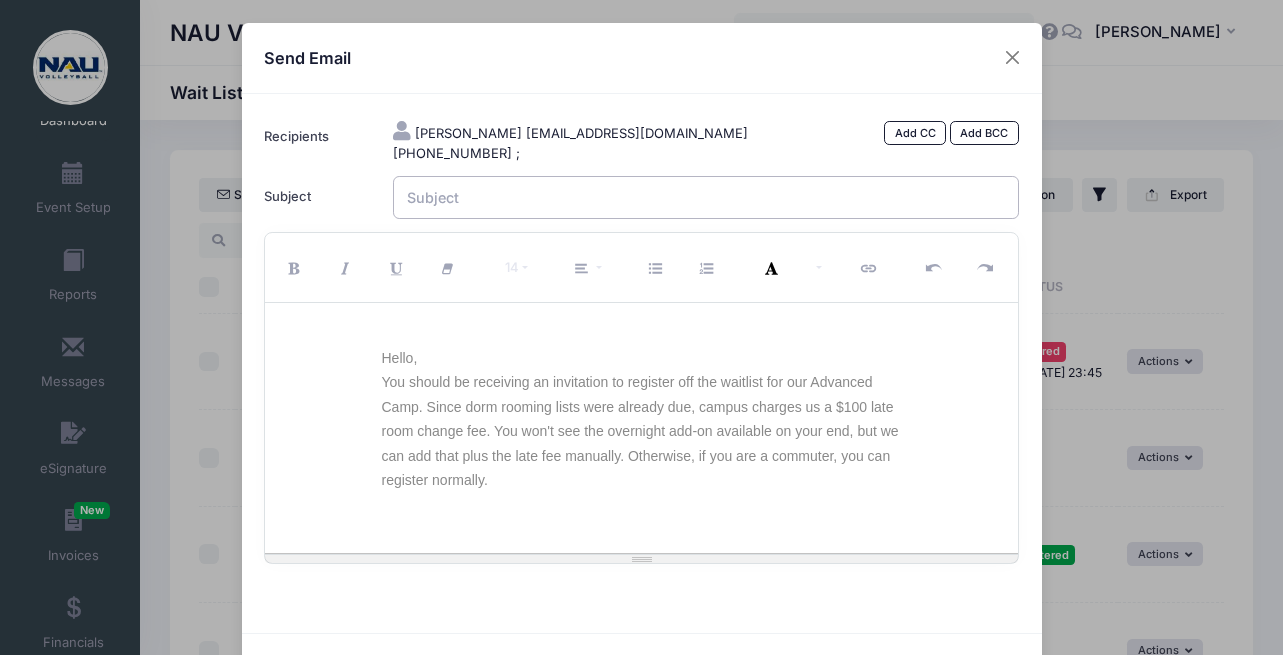 drag, startPoint x: 432, startPoint y: 193, endPoint x: 464, endPoint y: 149, distance: 54.405884 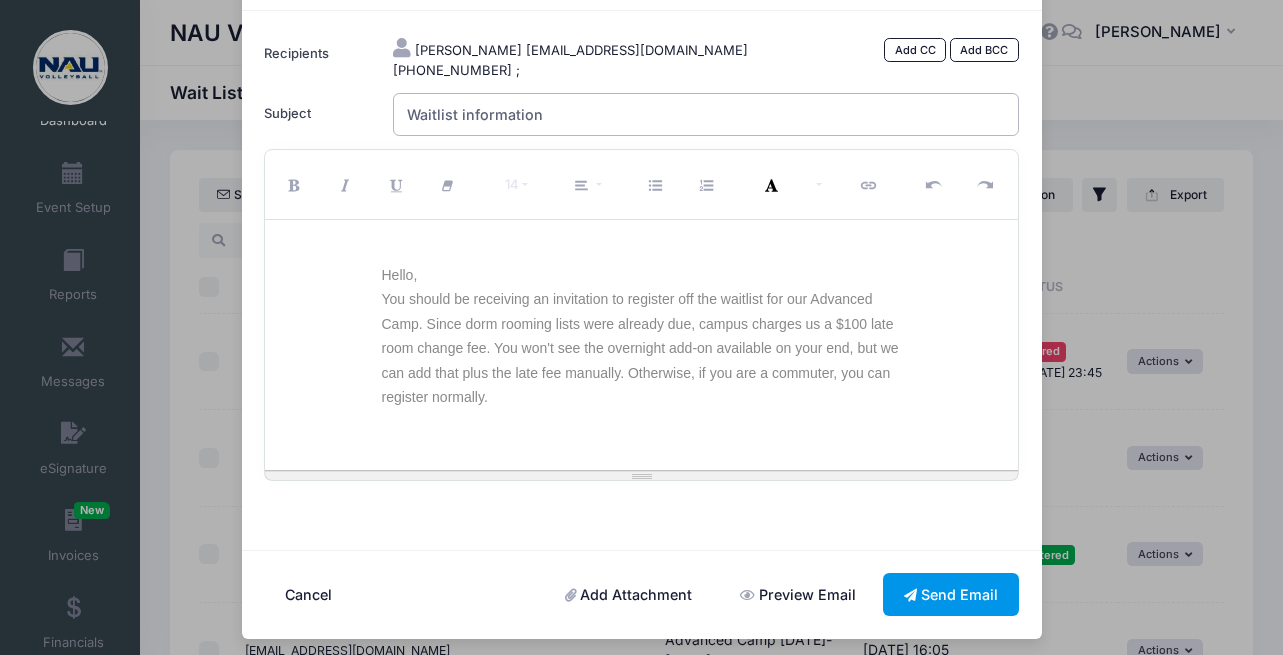 scroll, scrollTop: 82, scrollLeft: 0, axis: vertical 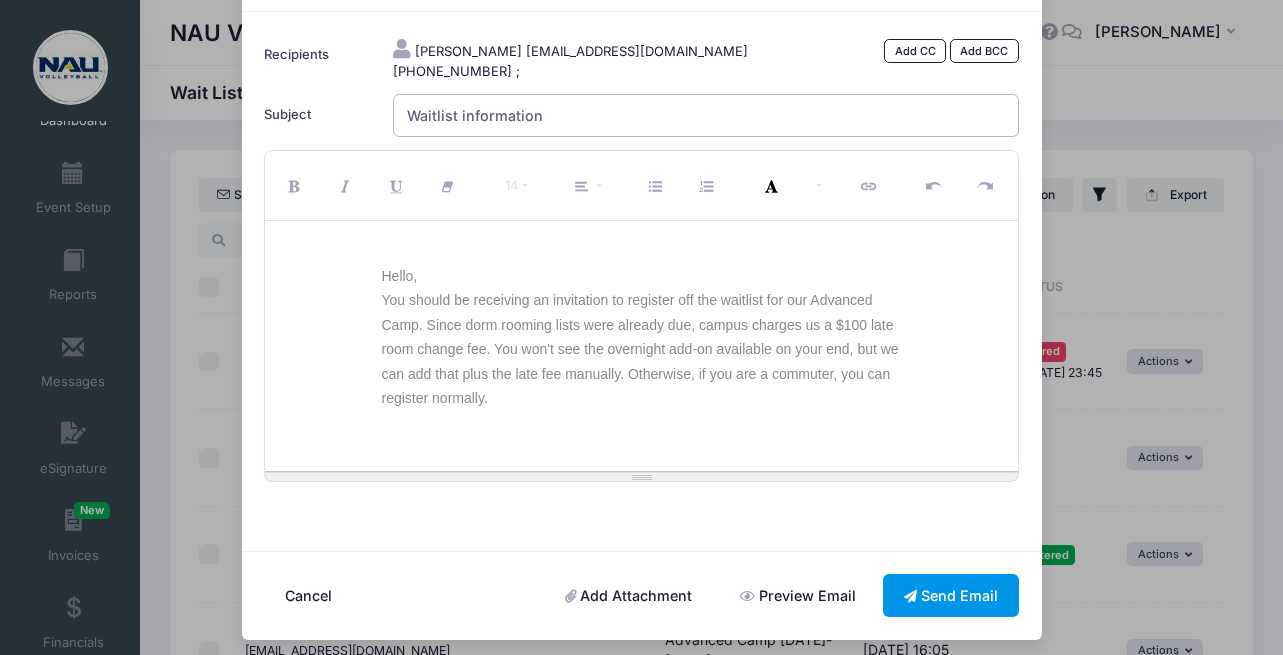 type on "Waitlist information" 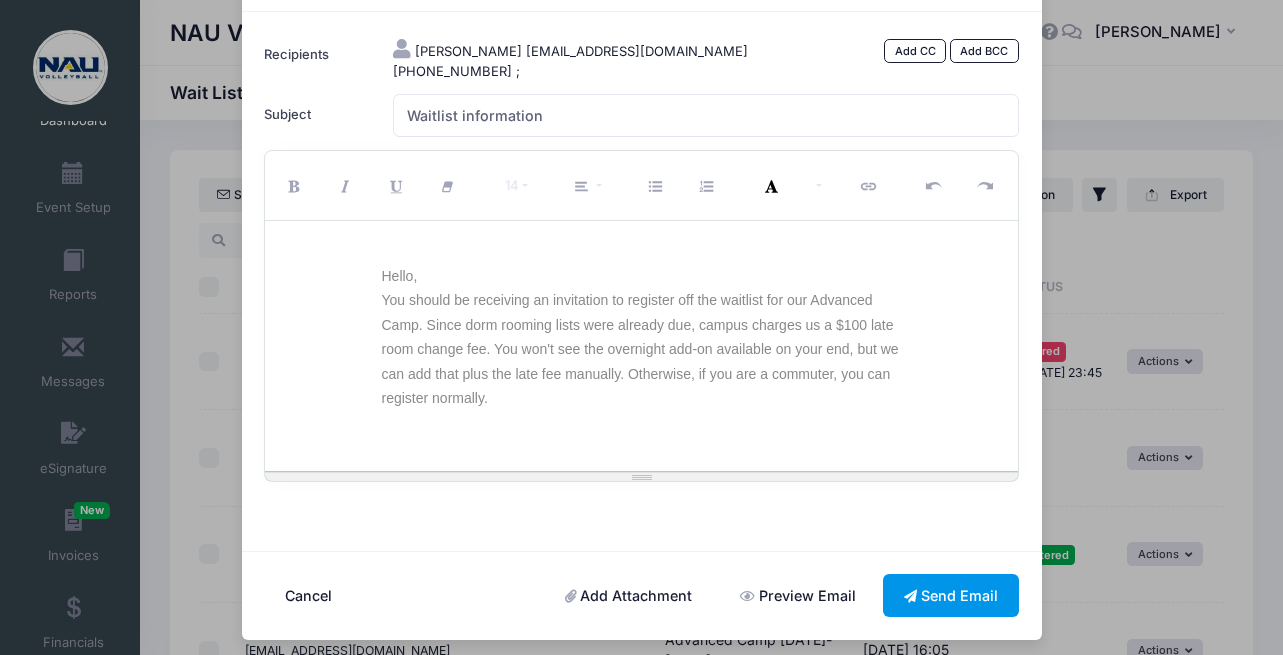 click on "Send Email" at bounding box center (951, 595) 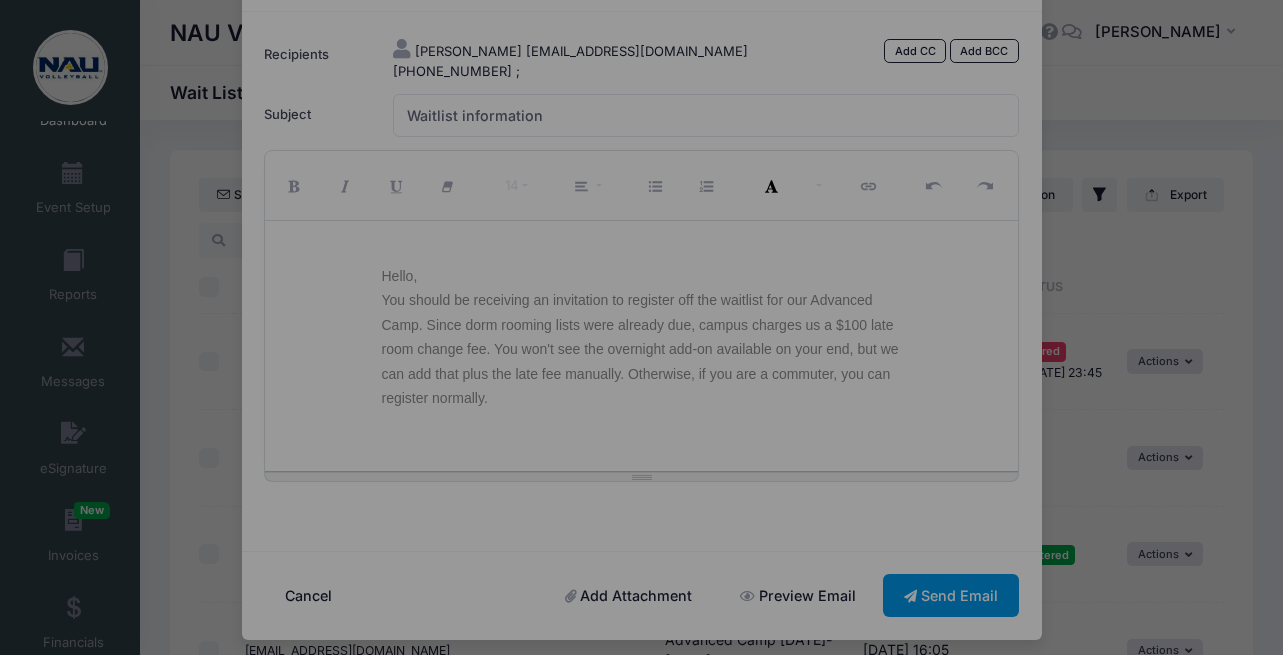 scroll, scrollTop: 0, scrollLeft: 0, axis: both 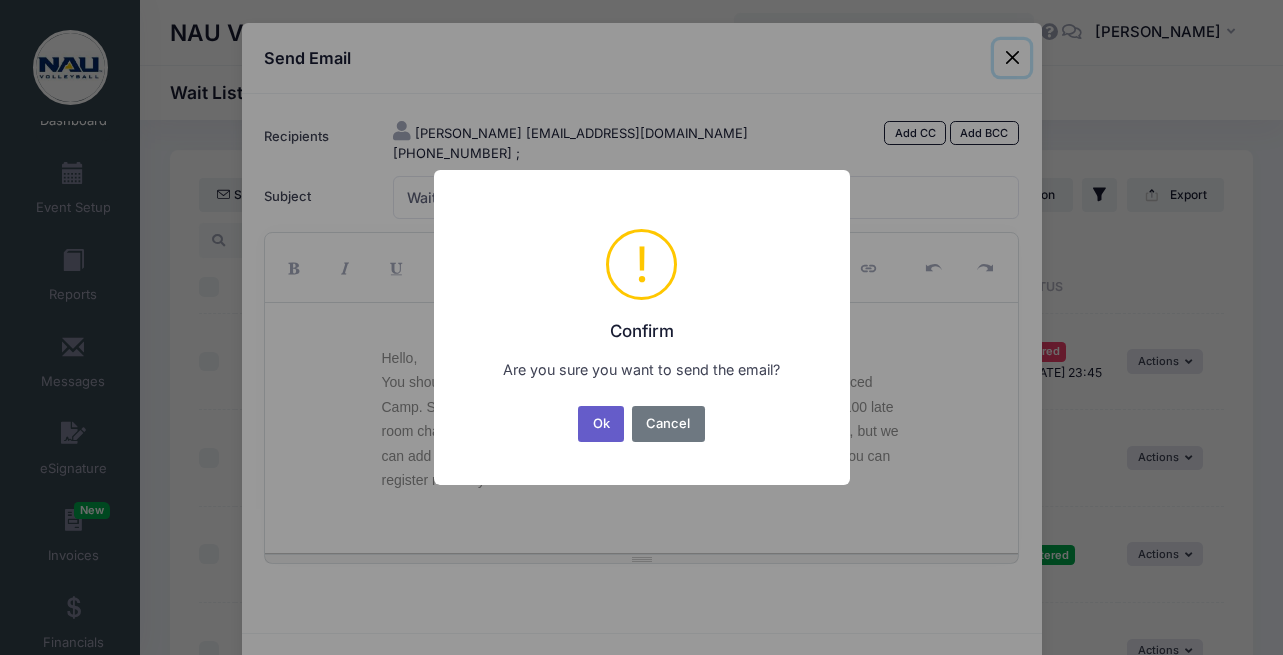 click on "Ok" at bounding box center [601, 424] 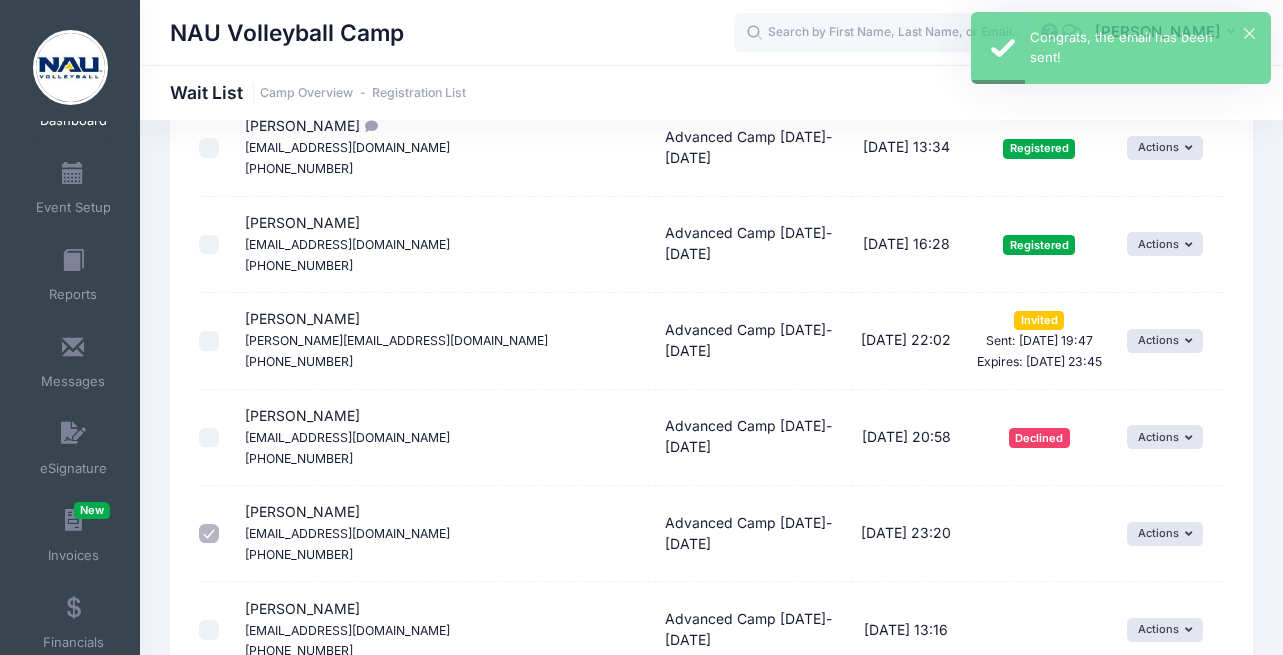 scroll, scrollTop: 1672, scrollLeft: 0, axis: vertical 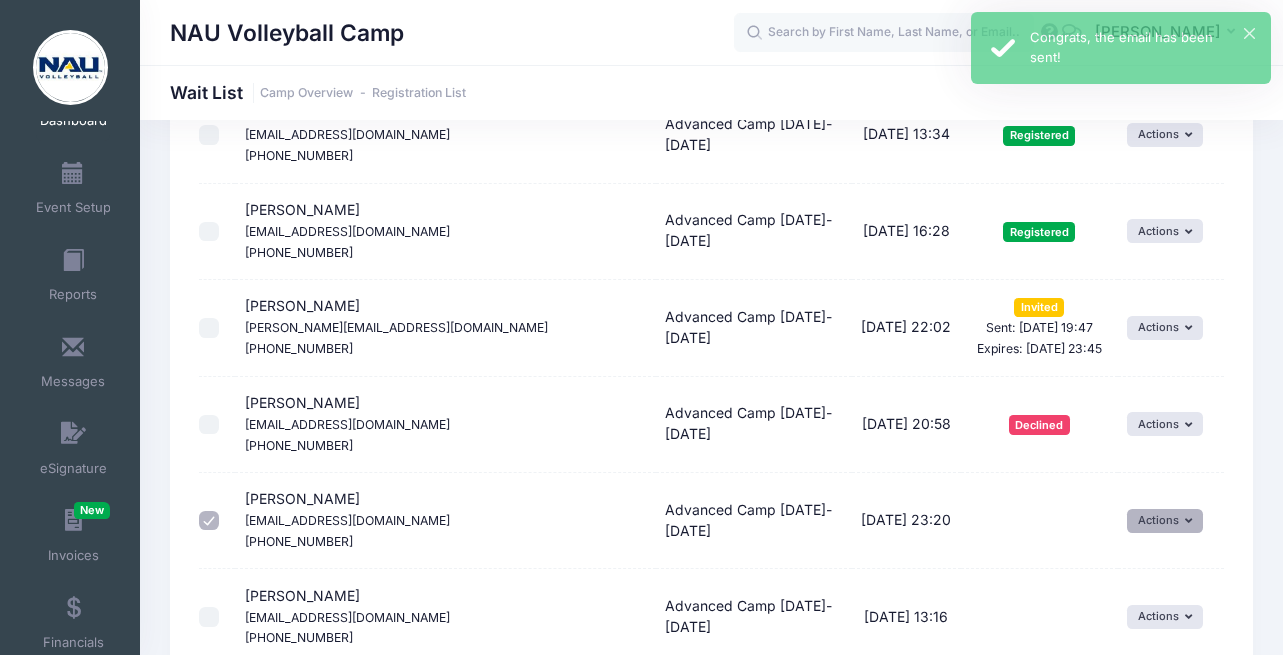 click on "Actions" at bounding box center [1165, 521] 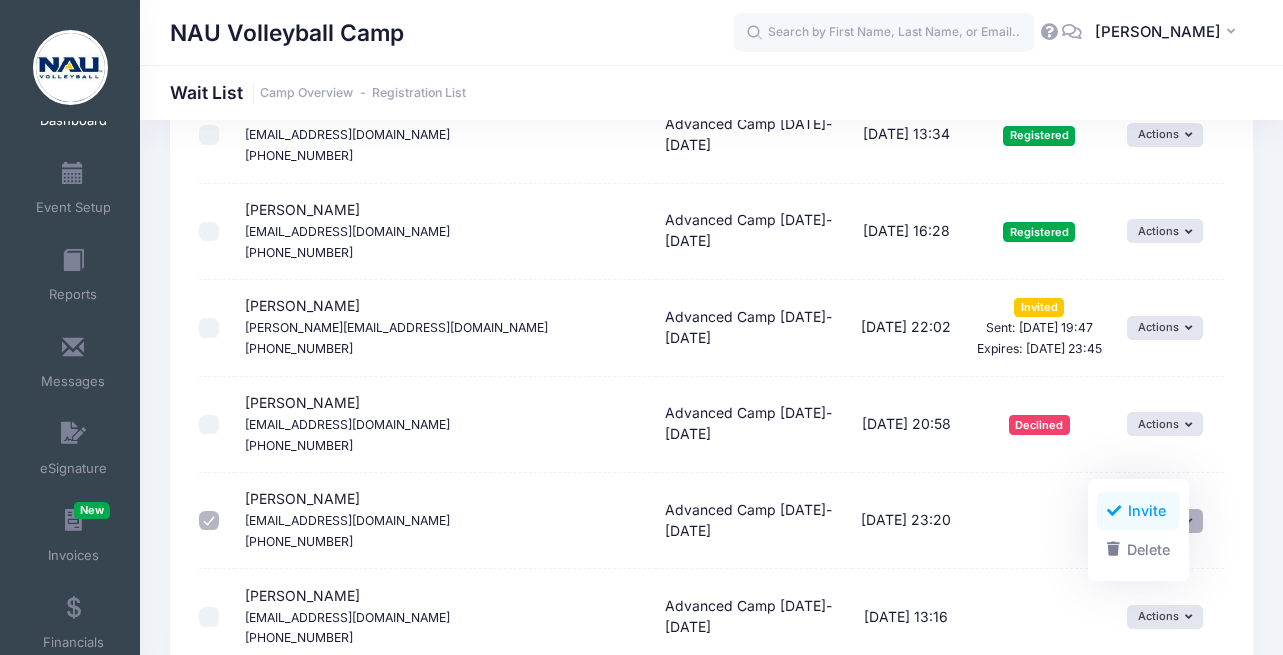 click on "Invite" at bounding box center [1138, 511] 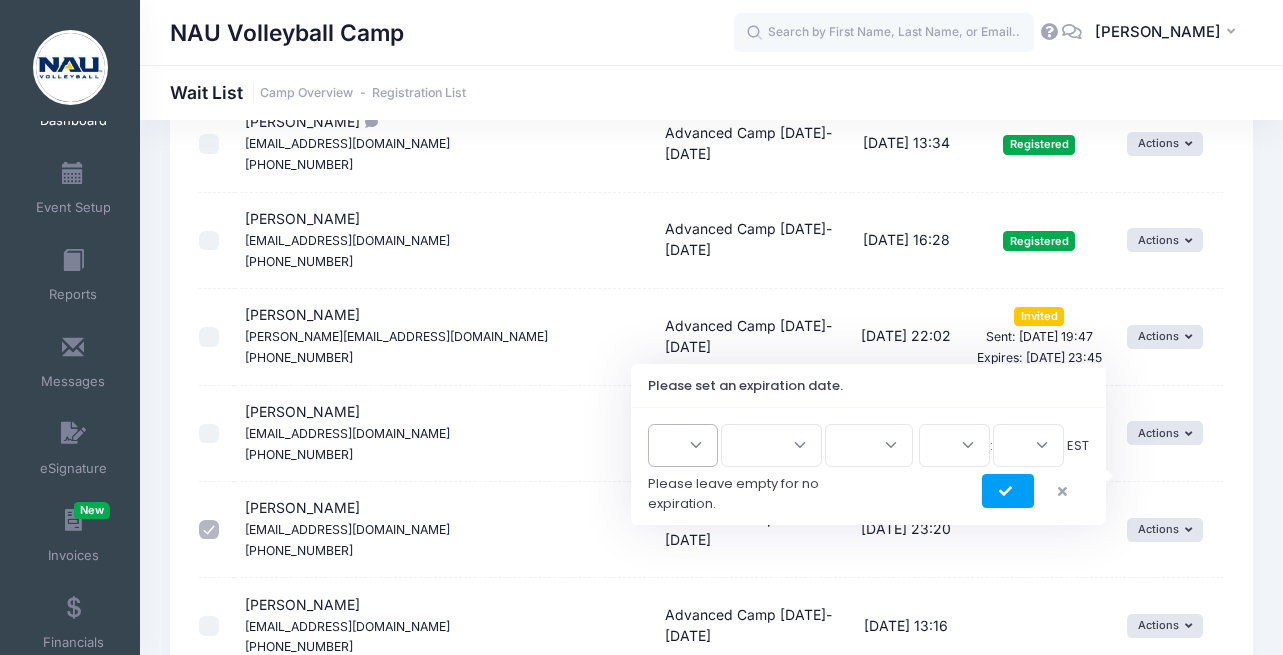 scroll, scrollTop: 1529, scrollLeft: 0, axis: vertical 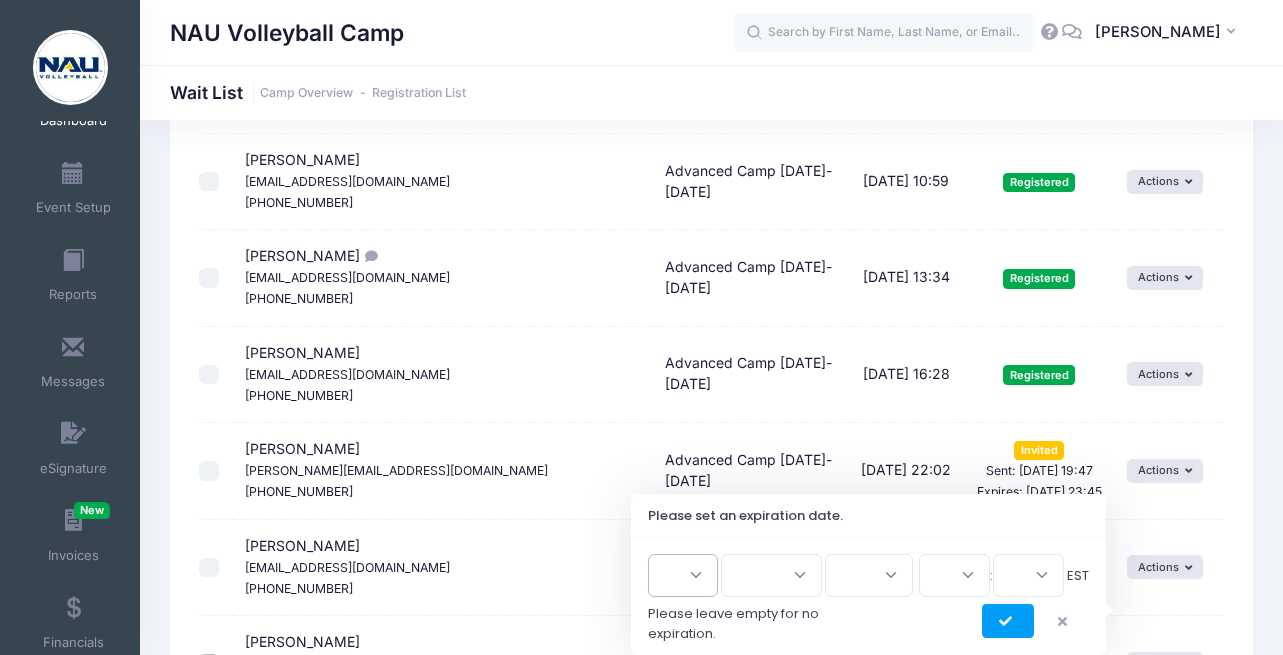 select on "12" 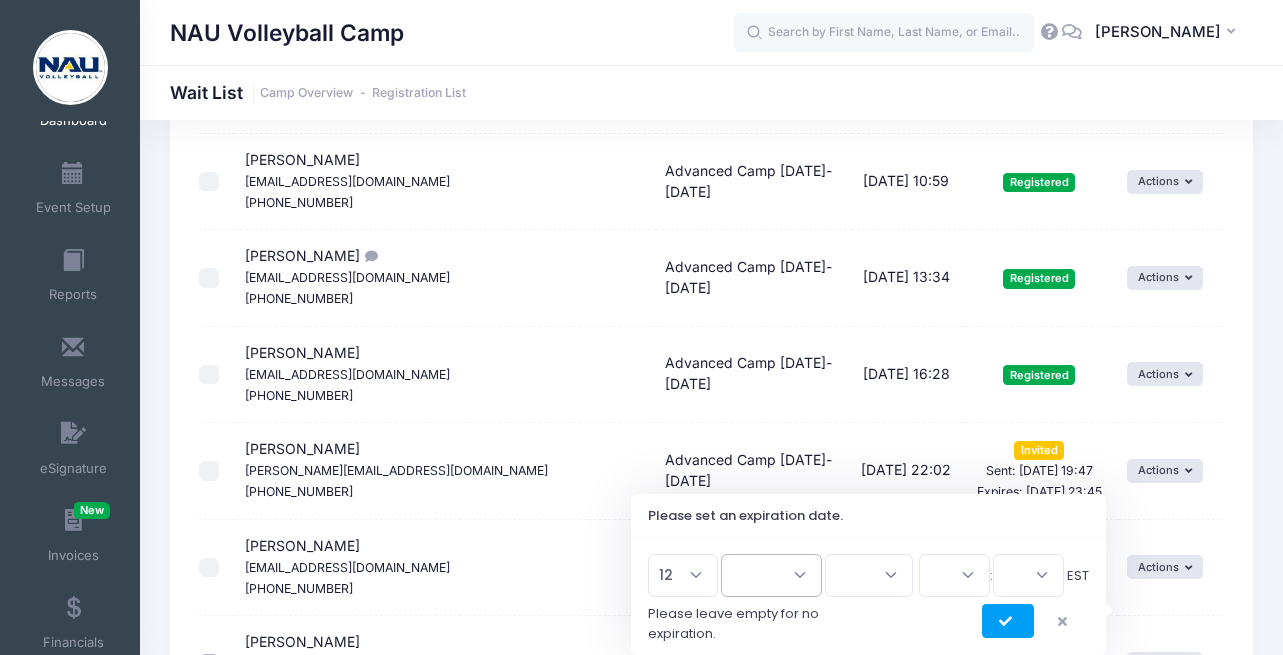 select on "6" 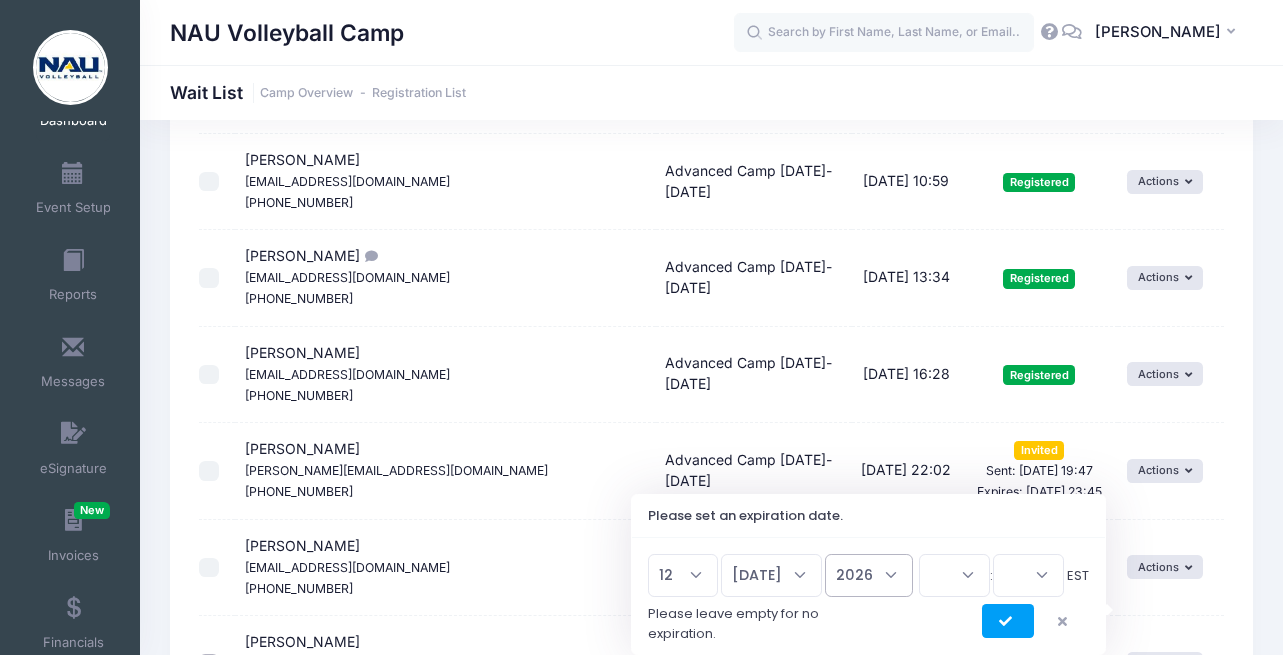 select on "2025" 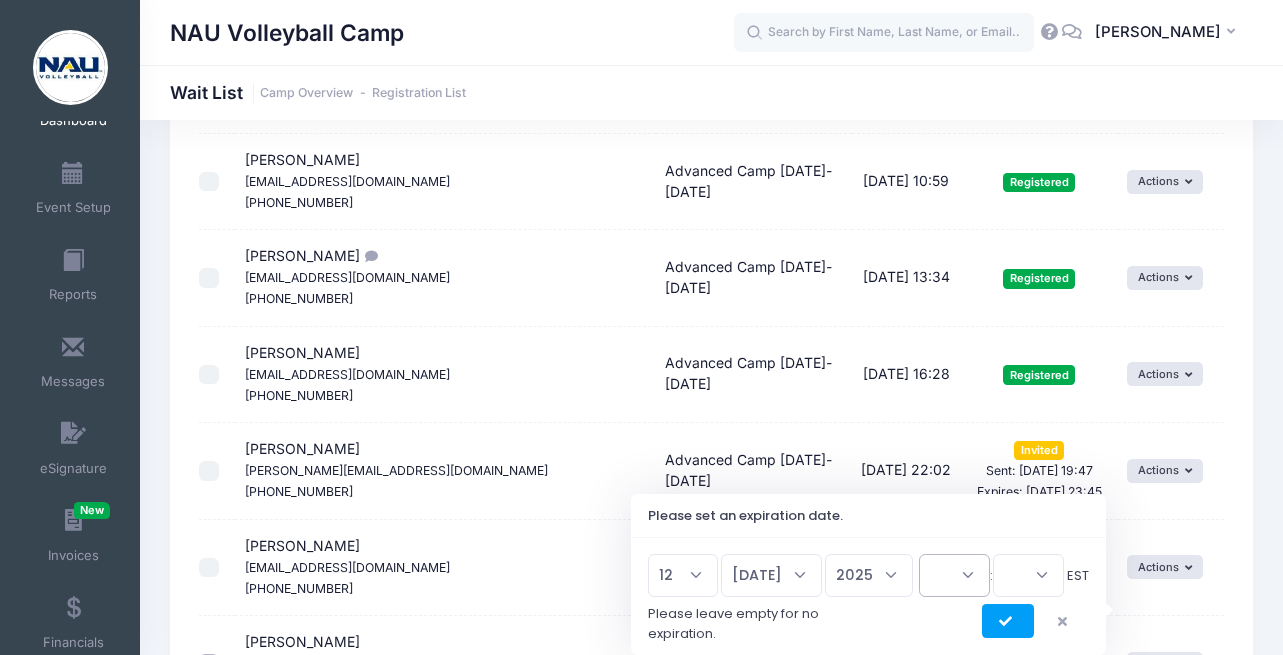 select on "23" 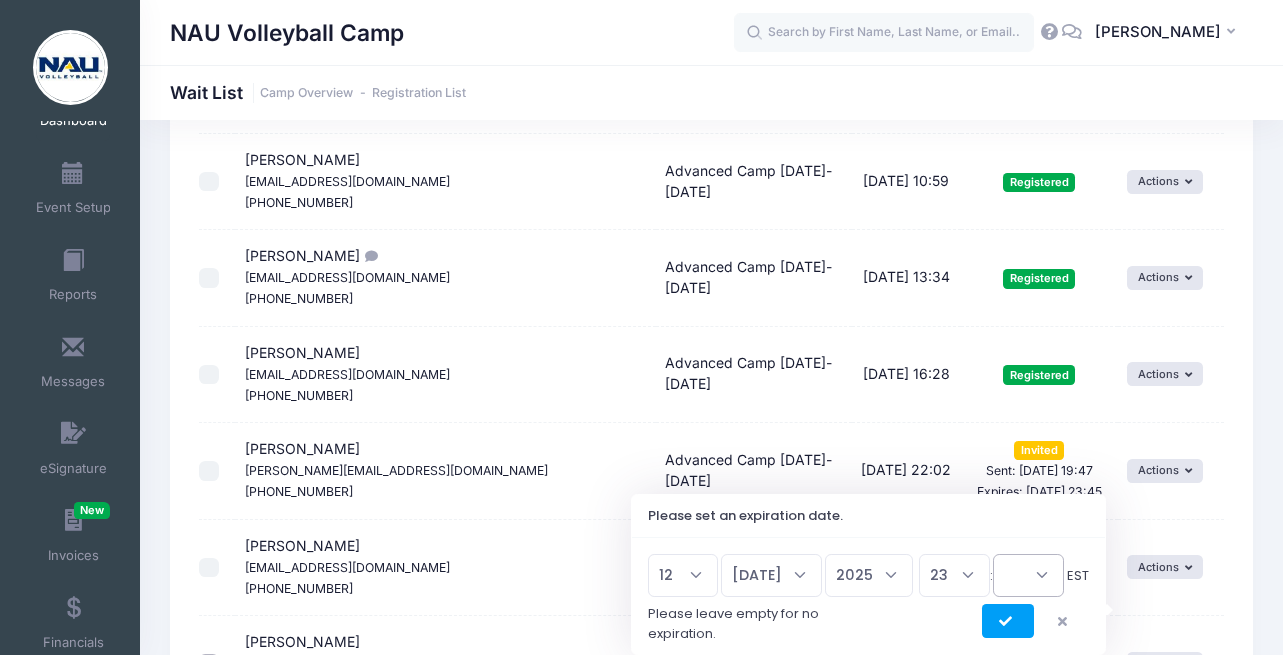 select on "45" 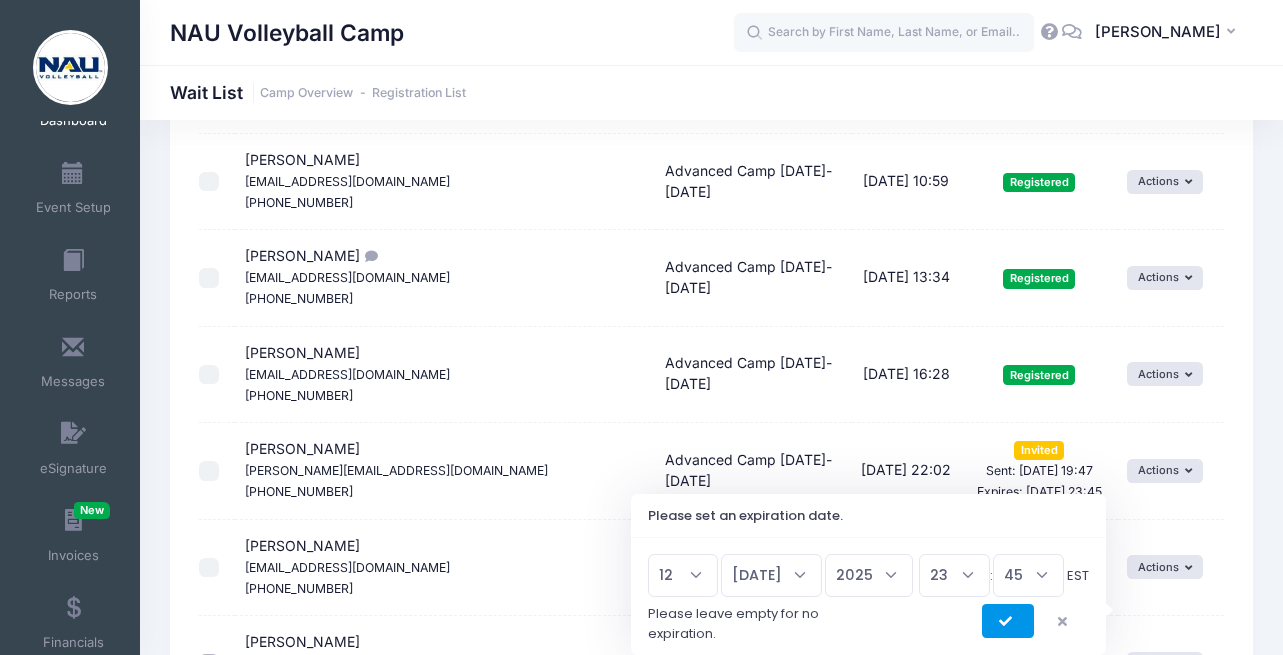 click at bounding box center [1008, 621] 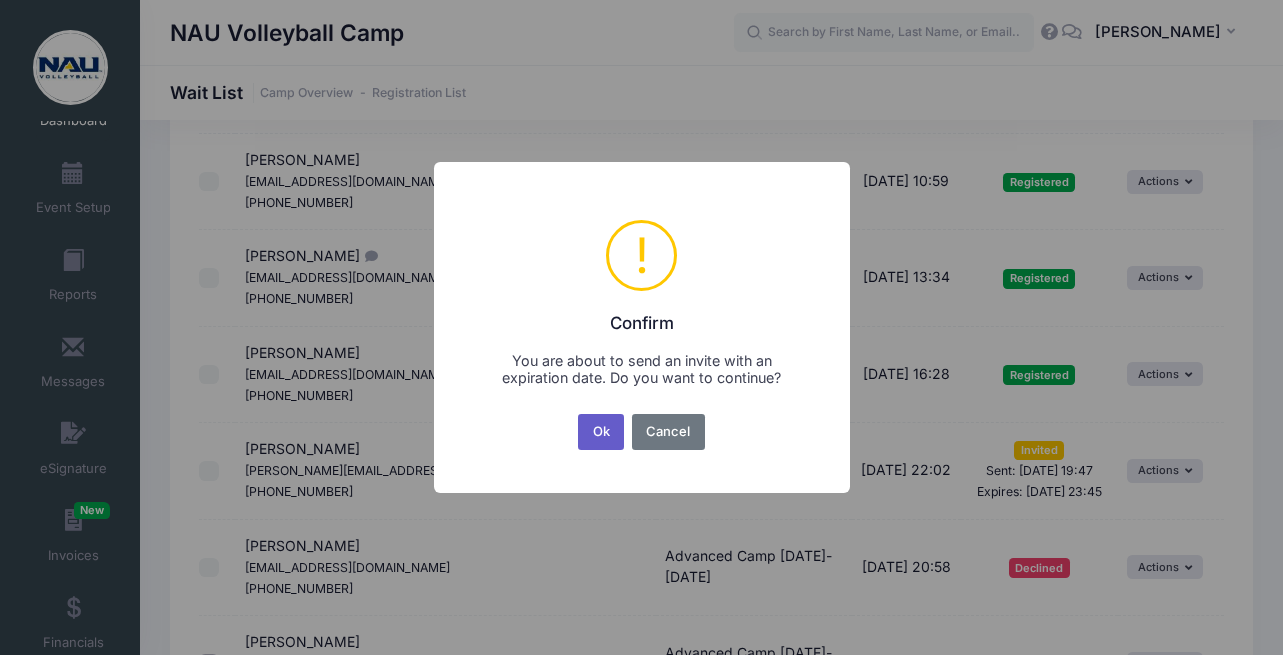 click on "Ok" at bounding box center (601, 432) 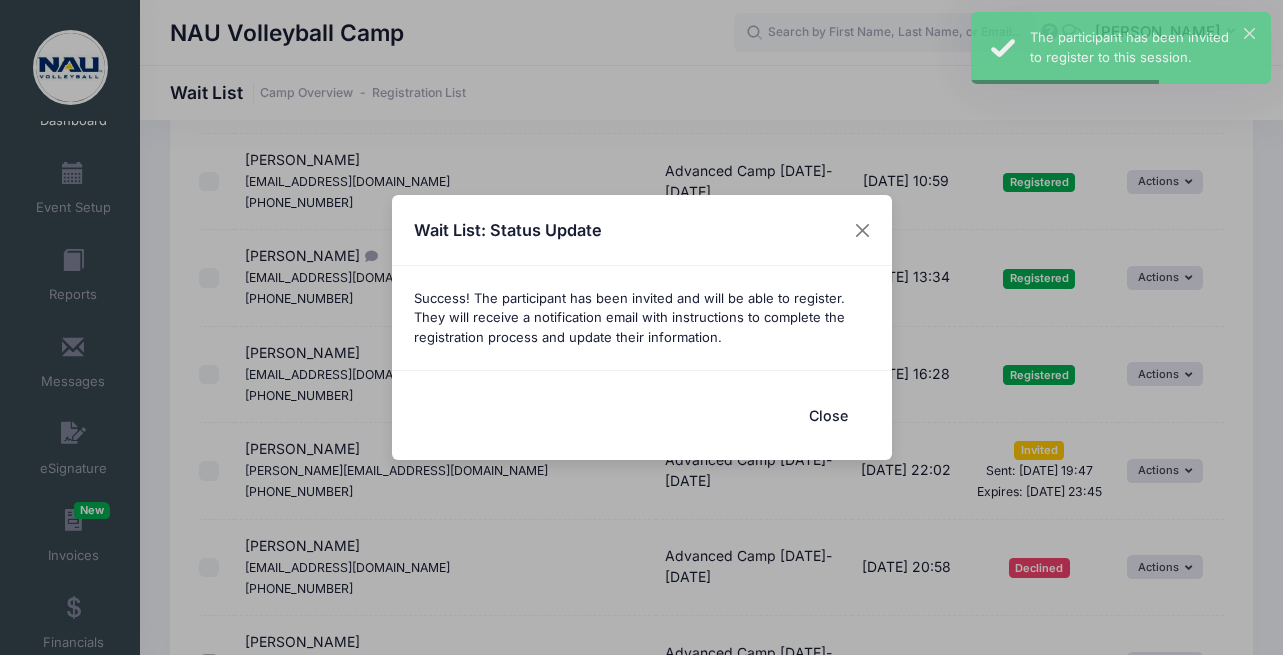 click on "Close" at bounding box center [829, 415] 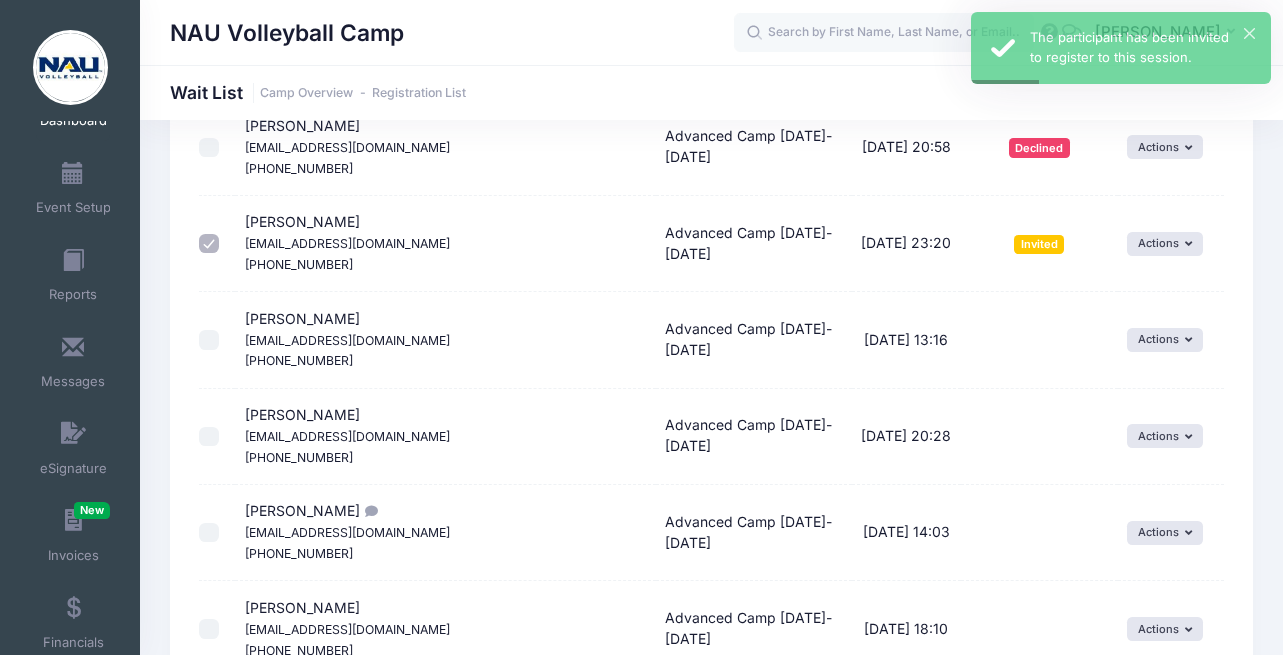 scroll, scrollTop: 1950, scrollLeft: 0, axis: vertical 